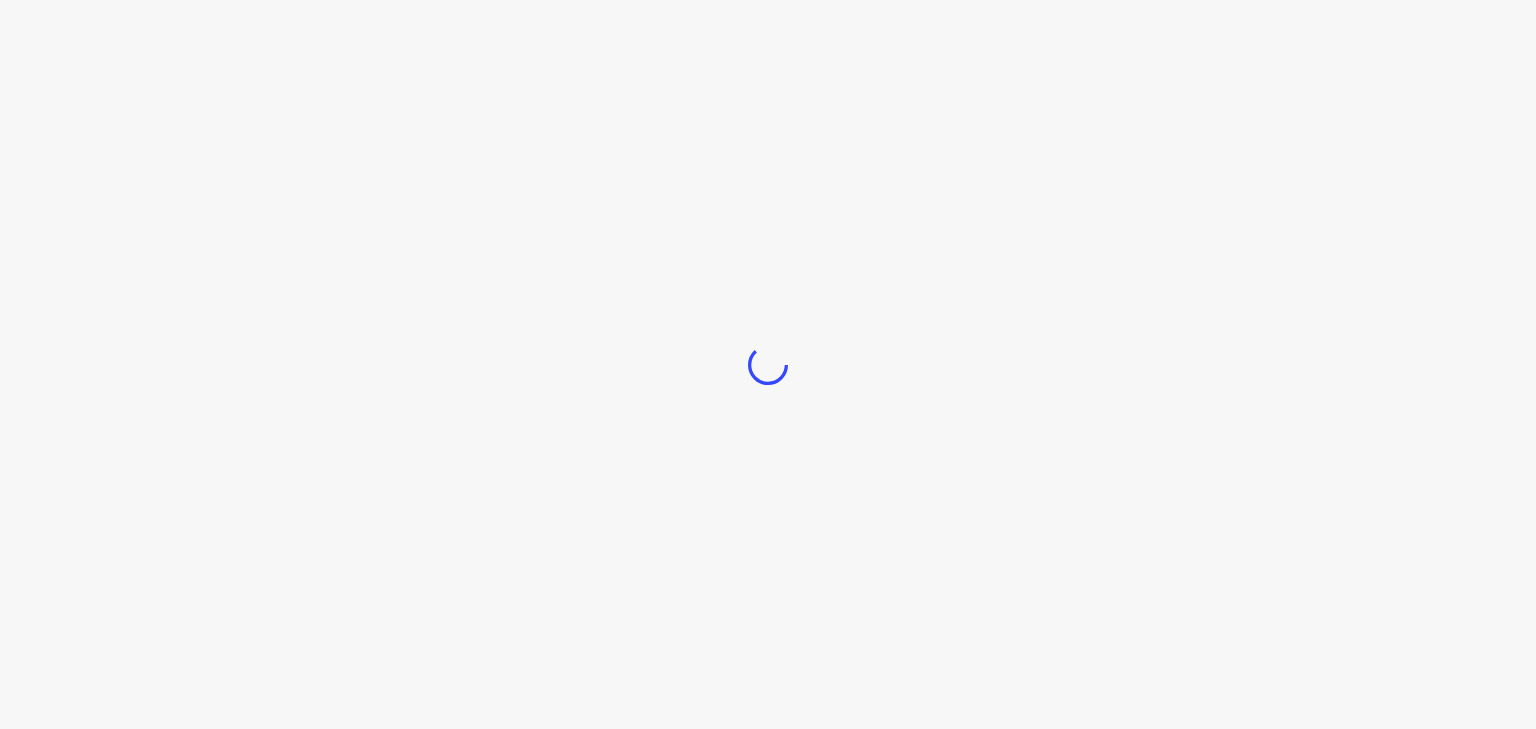 scroll, scrollTop: 0, scrollLeft: 0, axis: both 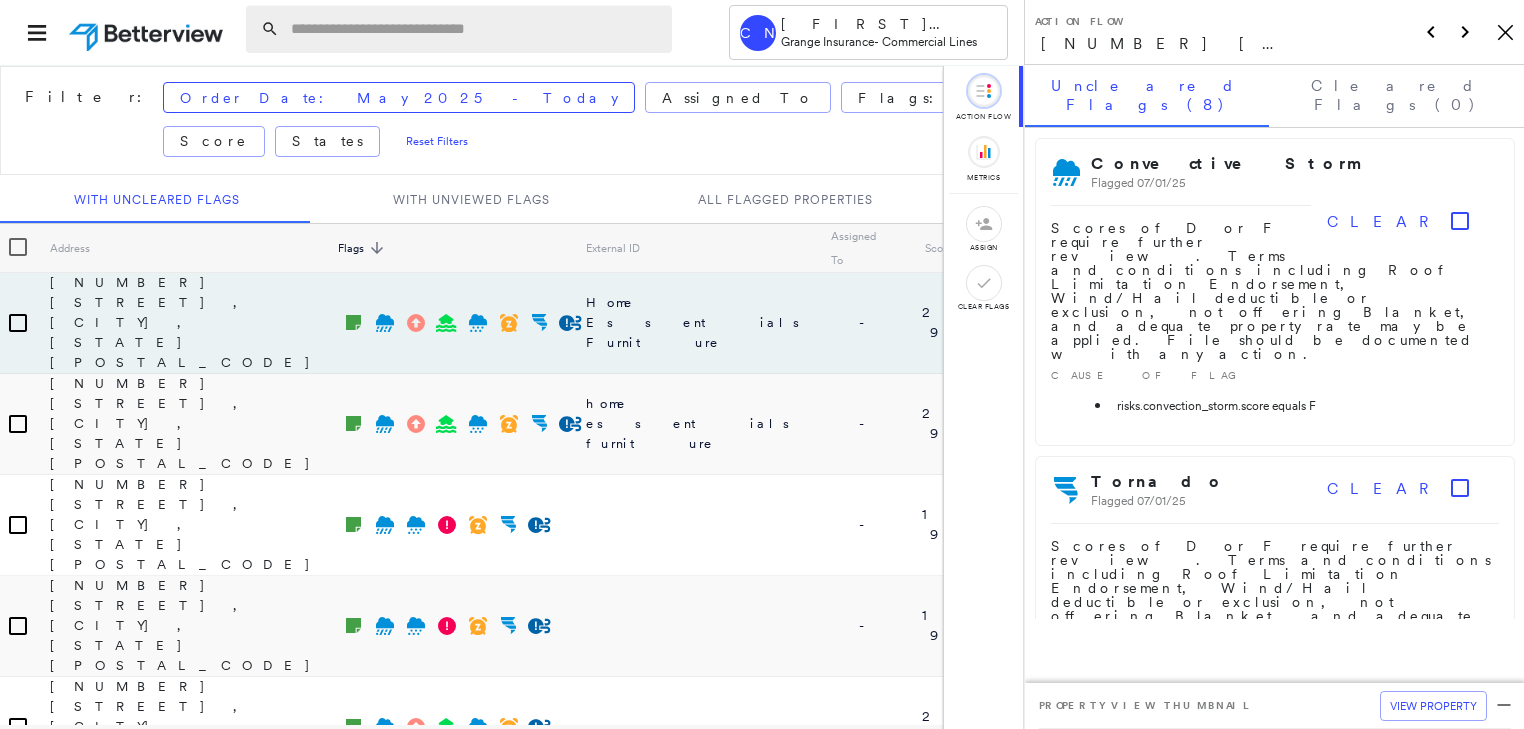 click at bounding box center (475, 29) 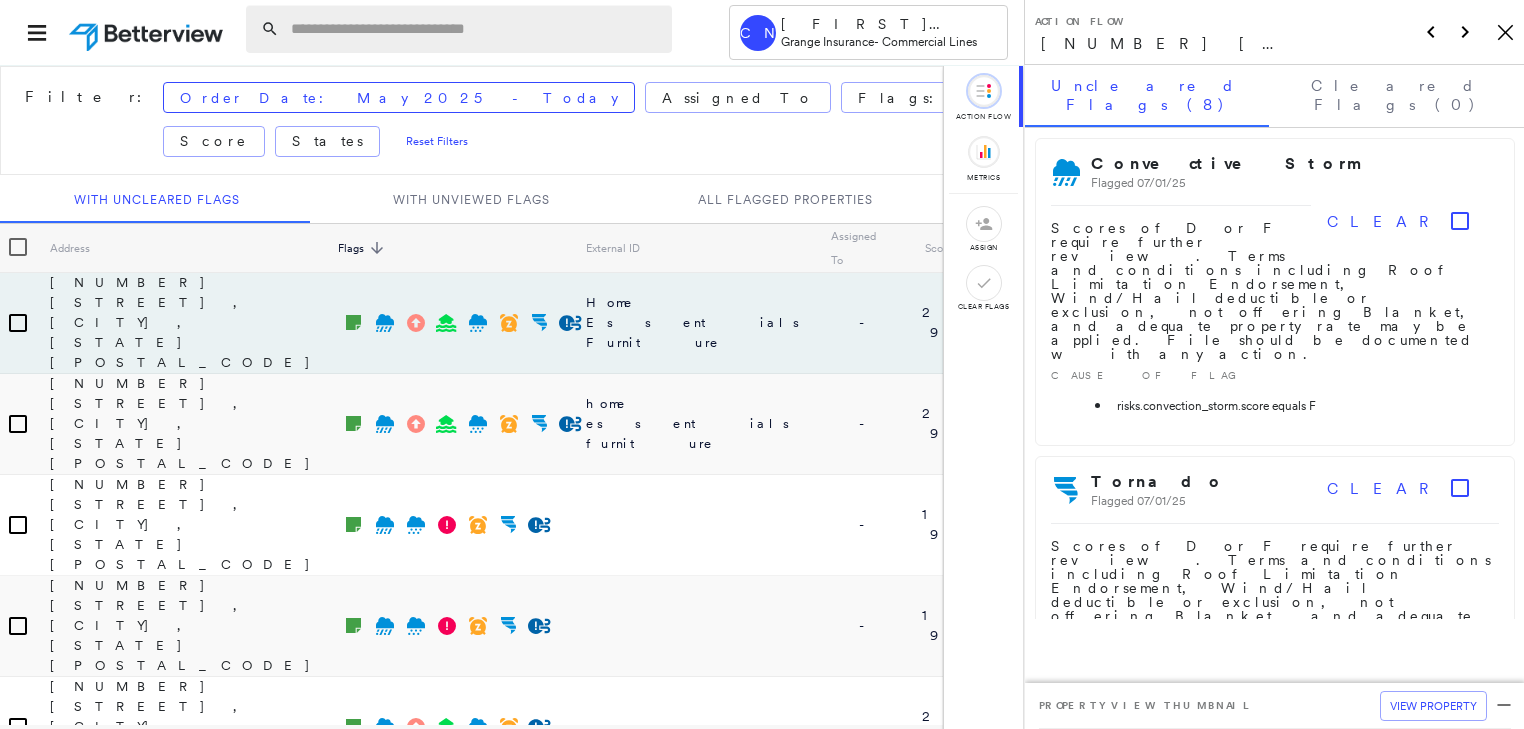paste on "**********" 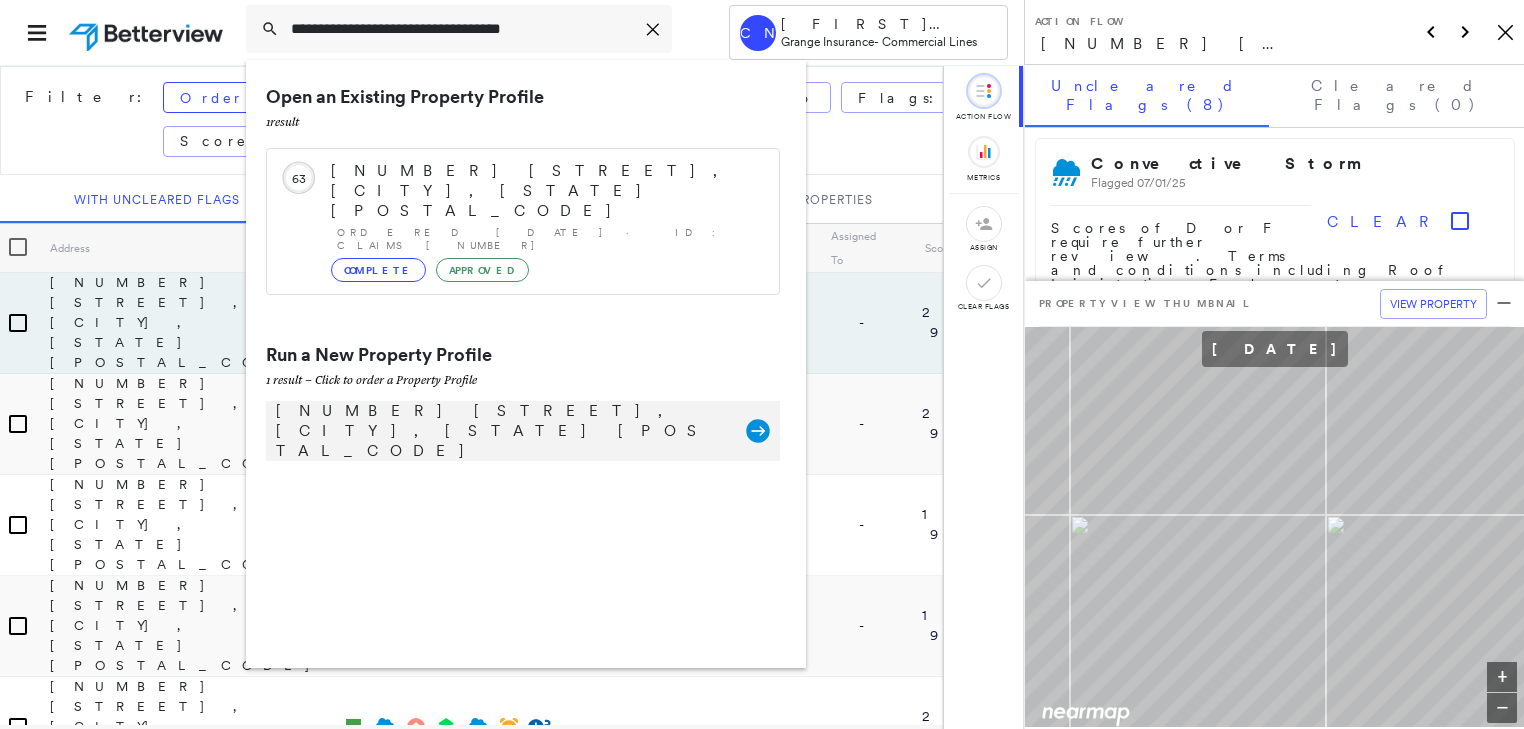 type on "**********" 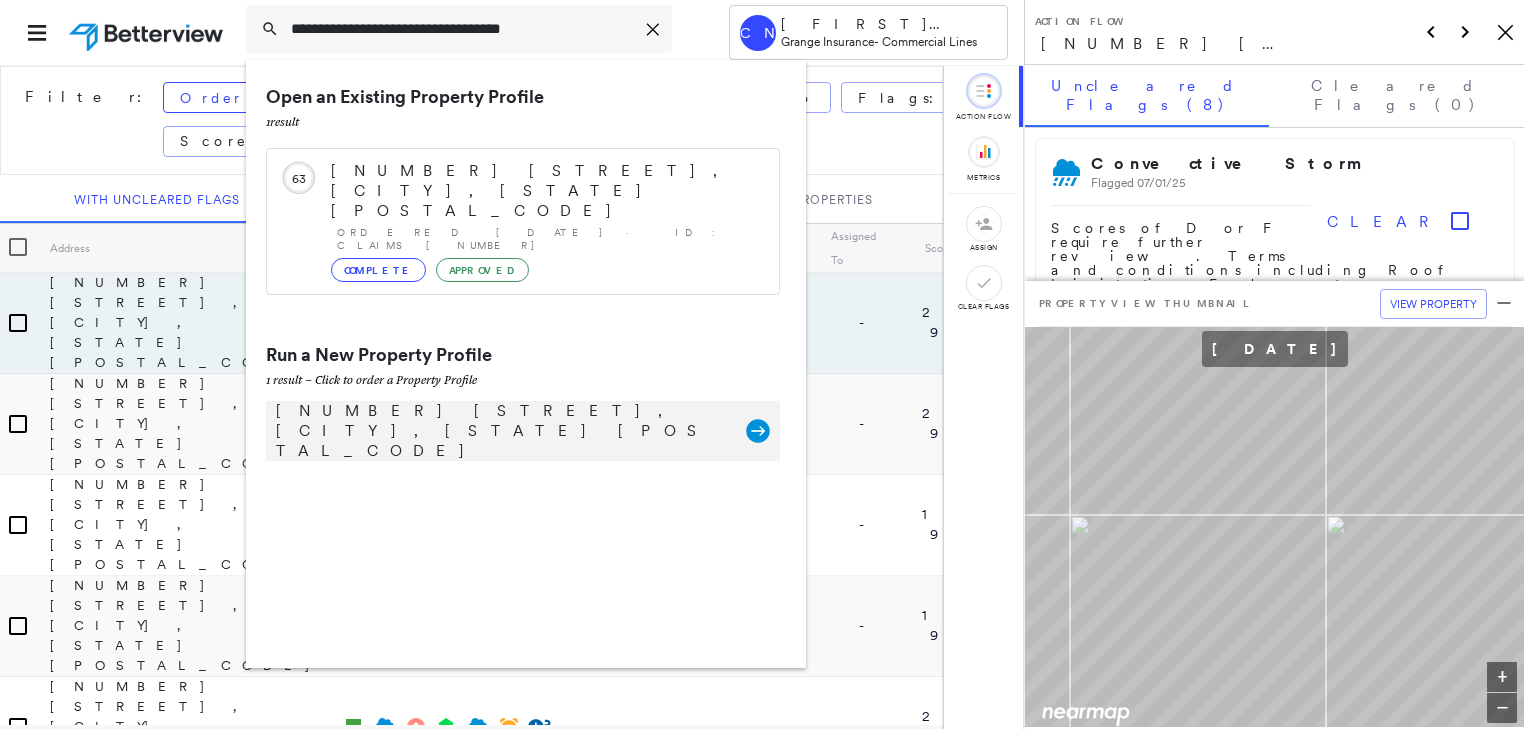 click on "1400 Miller Pkwy, McHenry, IL 60050" at bounding box center (501, 431) 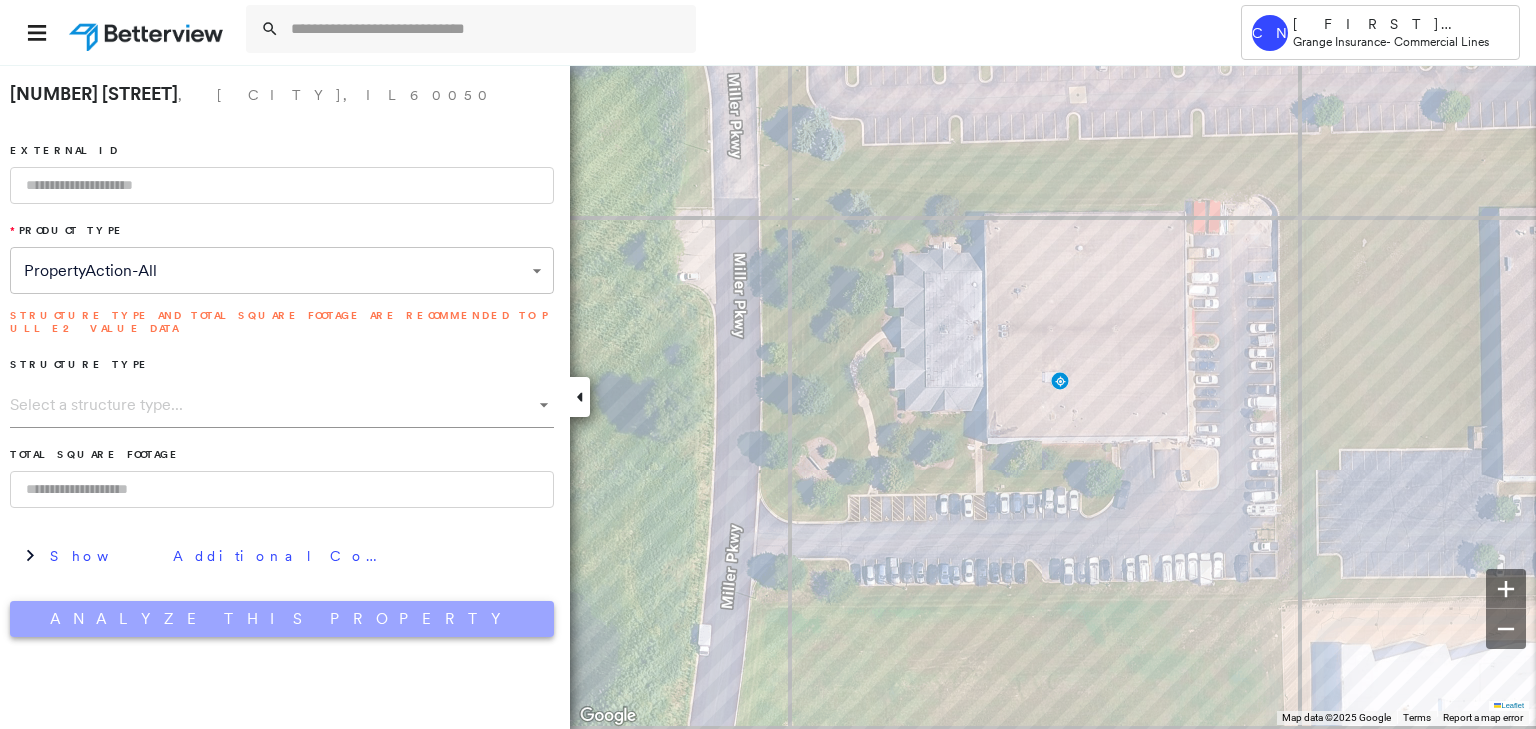 click on "Analyze This Property" at bounding box center [282, 619] 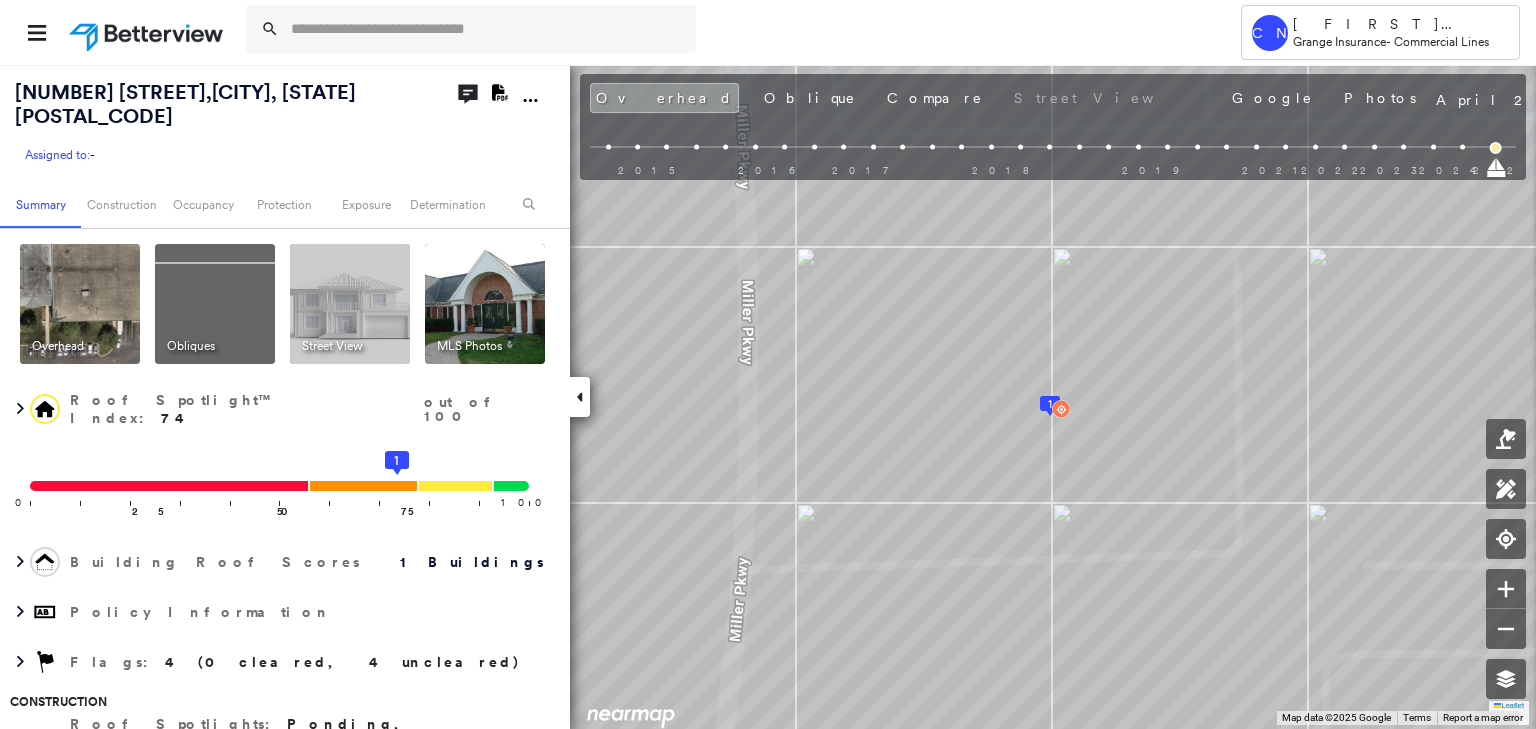 click on "Download PDF Report" 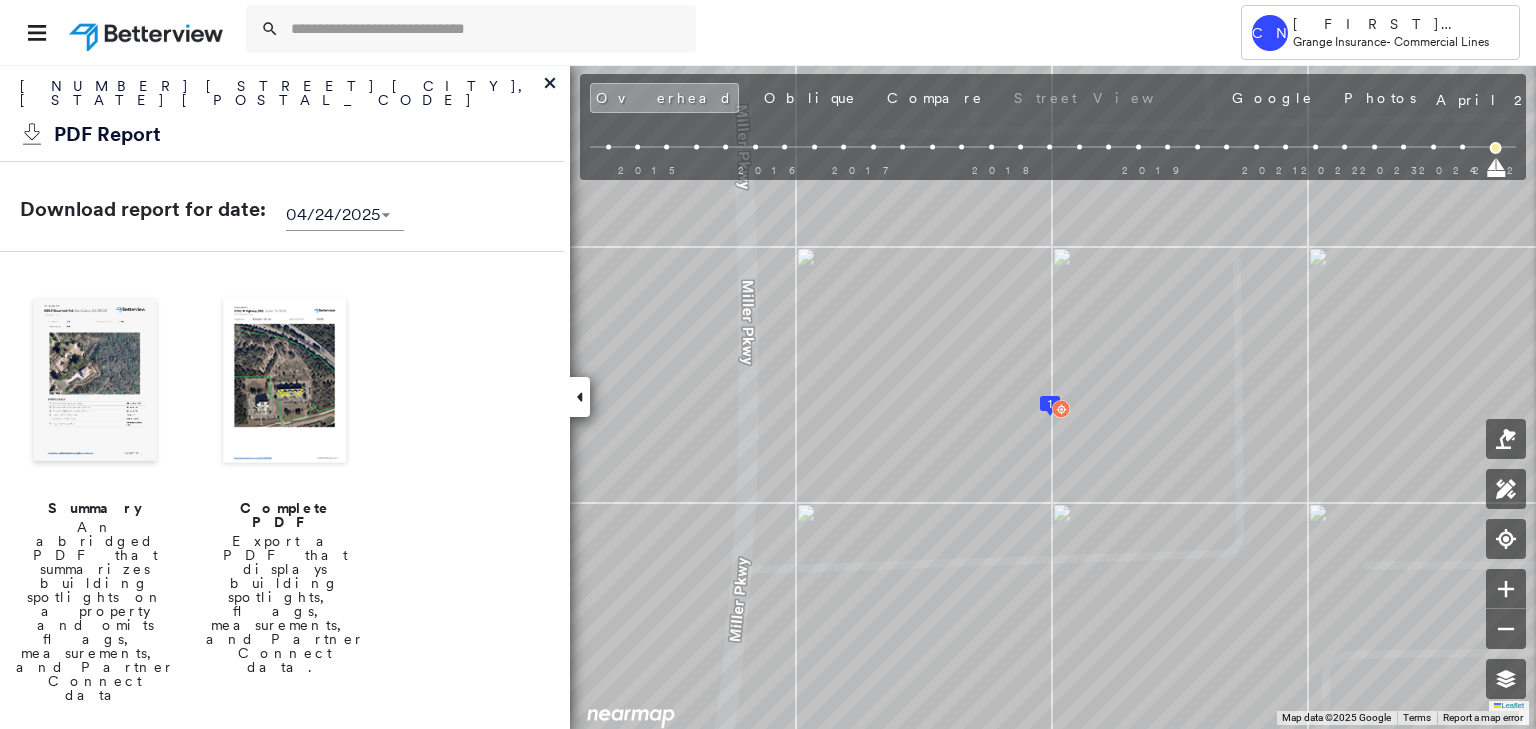 click at bounding box center (285, 382) 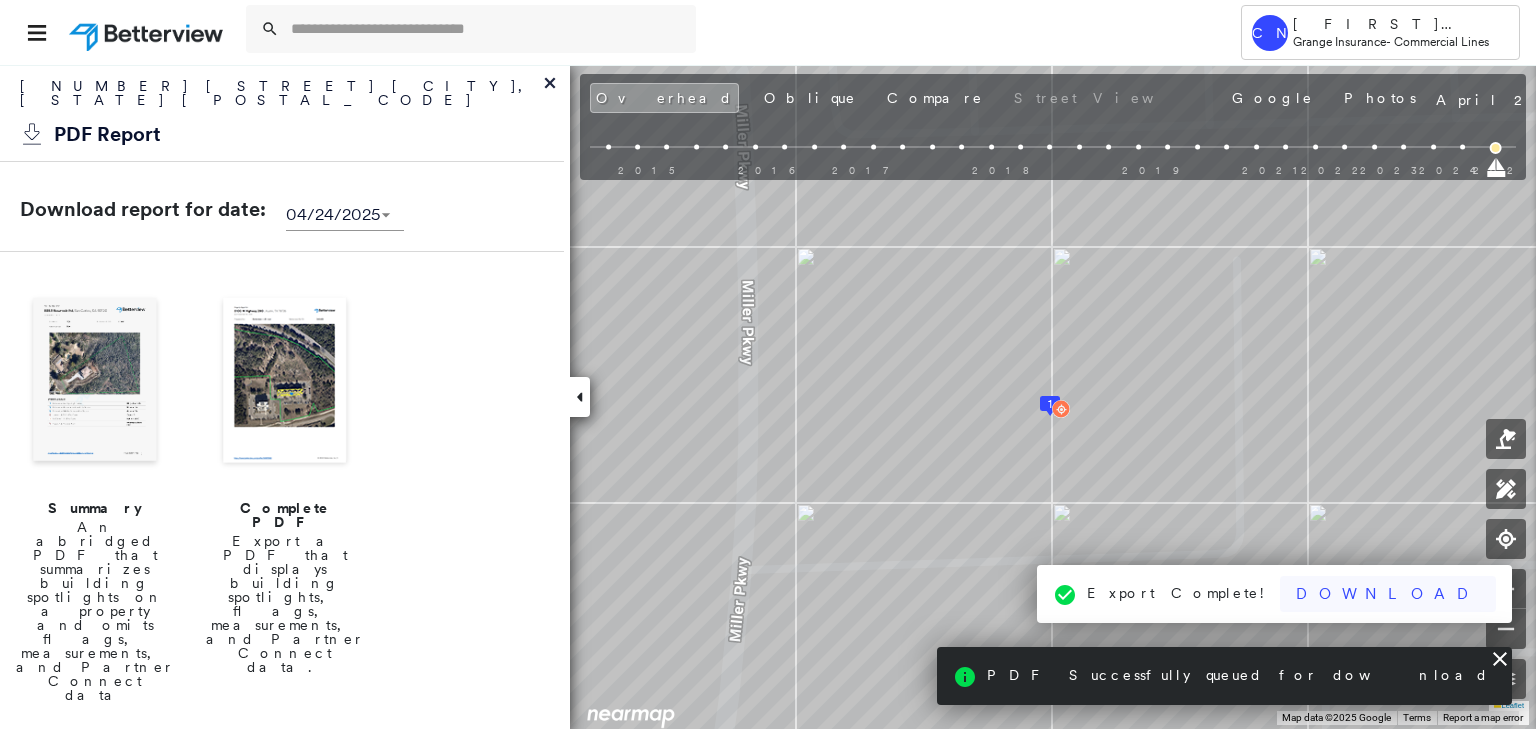 click on "Download" at bounding box center [1388, 594] 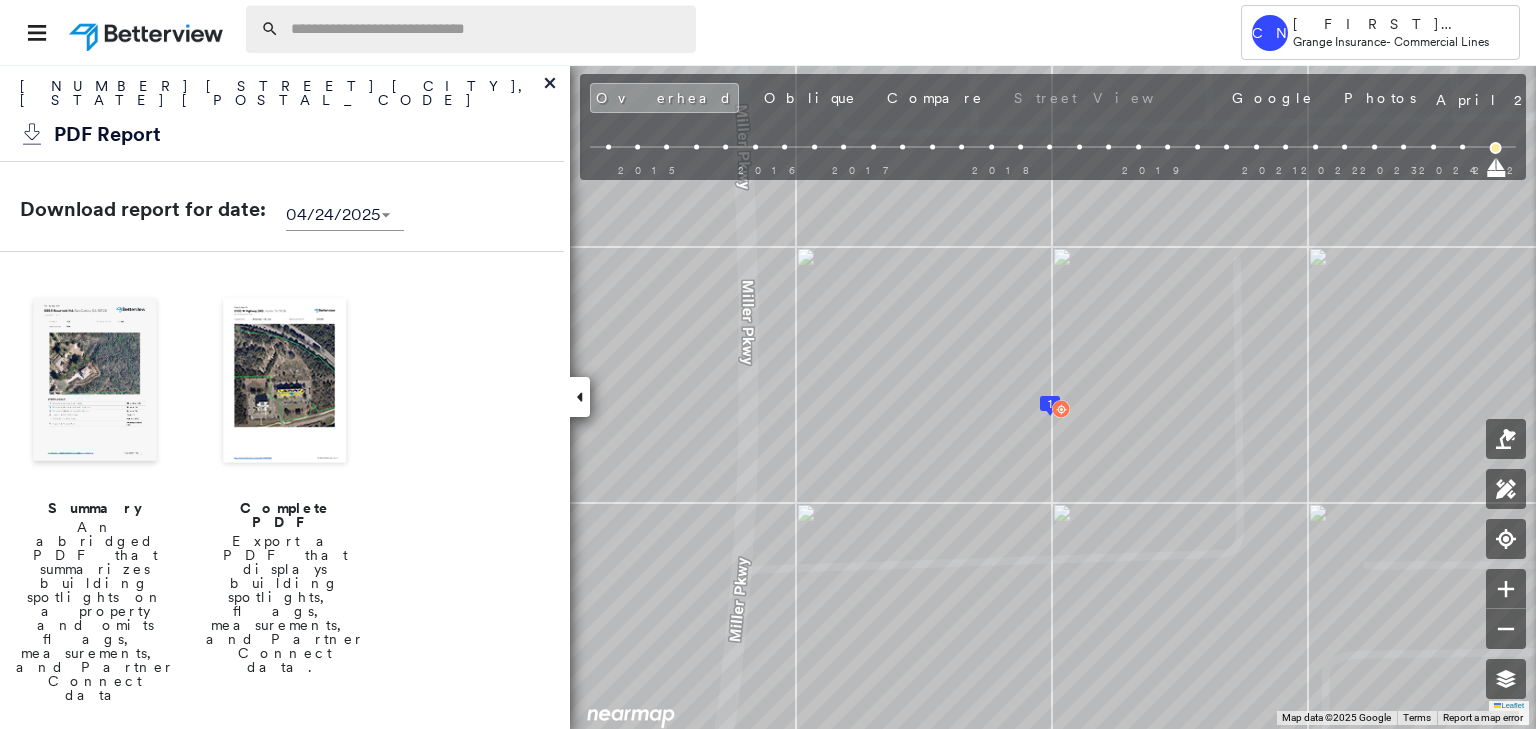 click at bounding box center (487, 29) 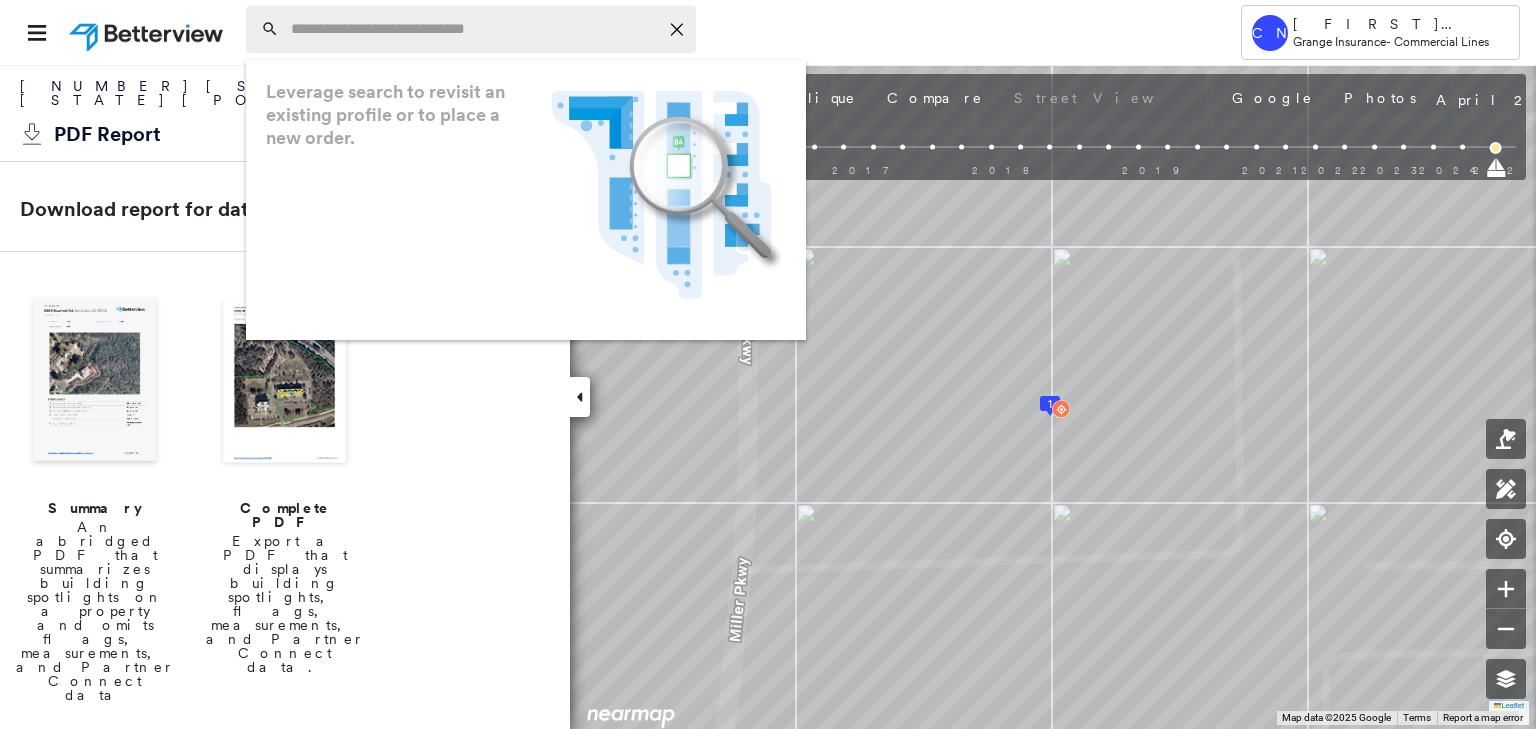 paste on "**********" 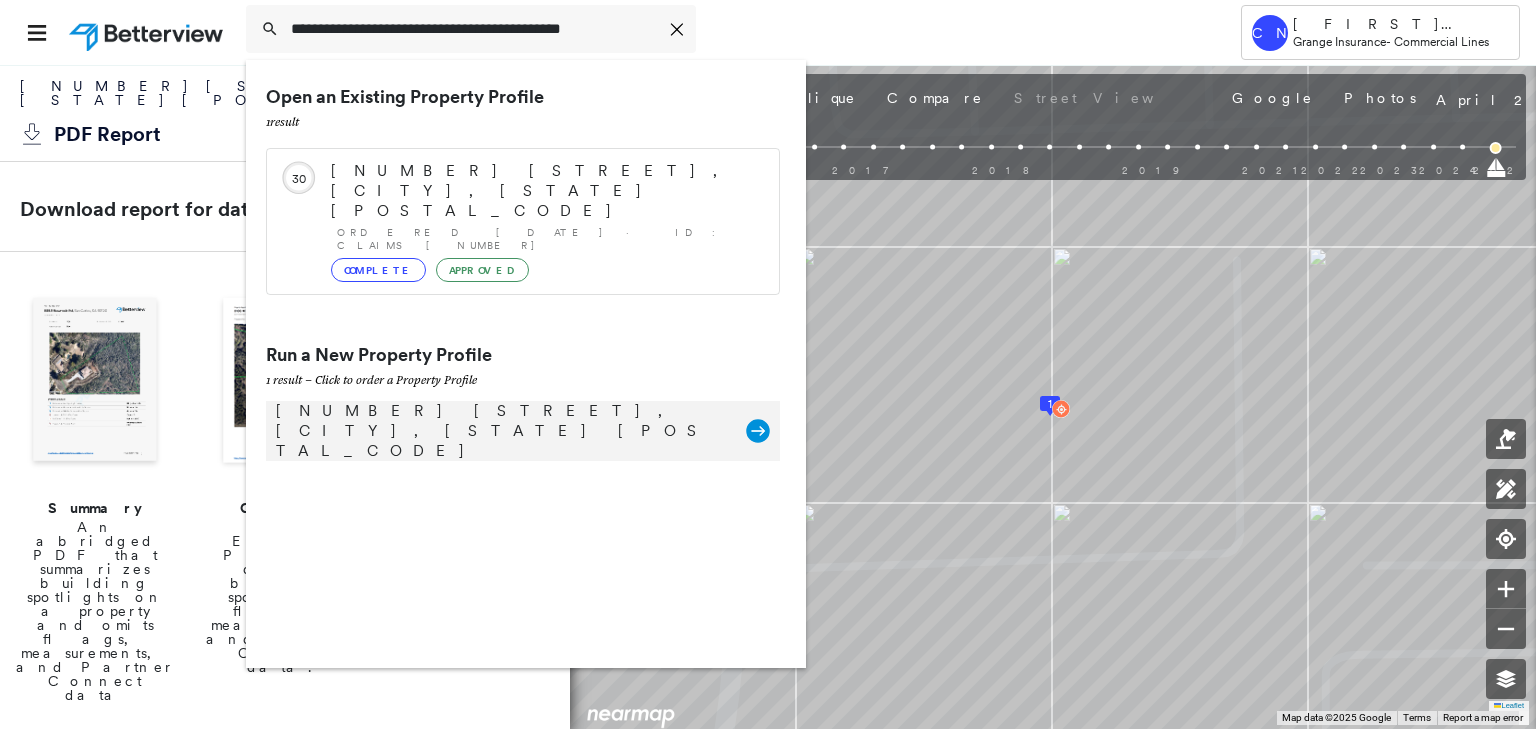 type on "**********" 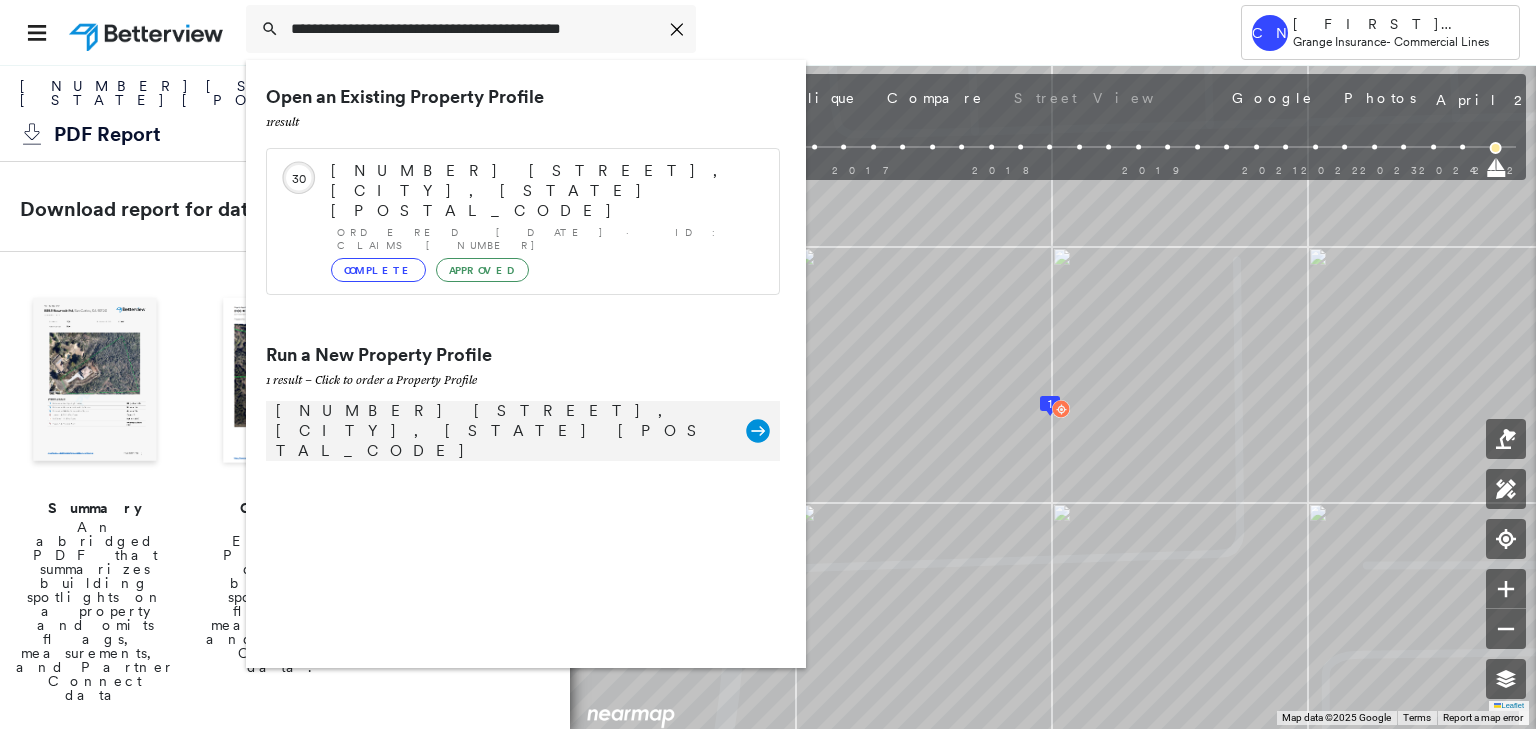 click on "614 S Arthur Ave, Arlington Heights, IL 60005" at bounding box center (501, 431) 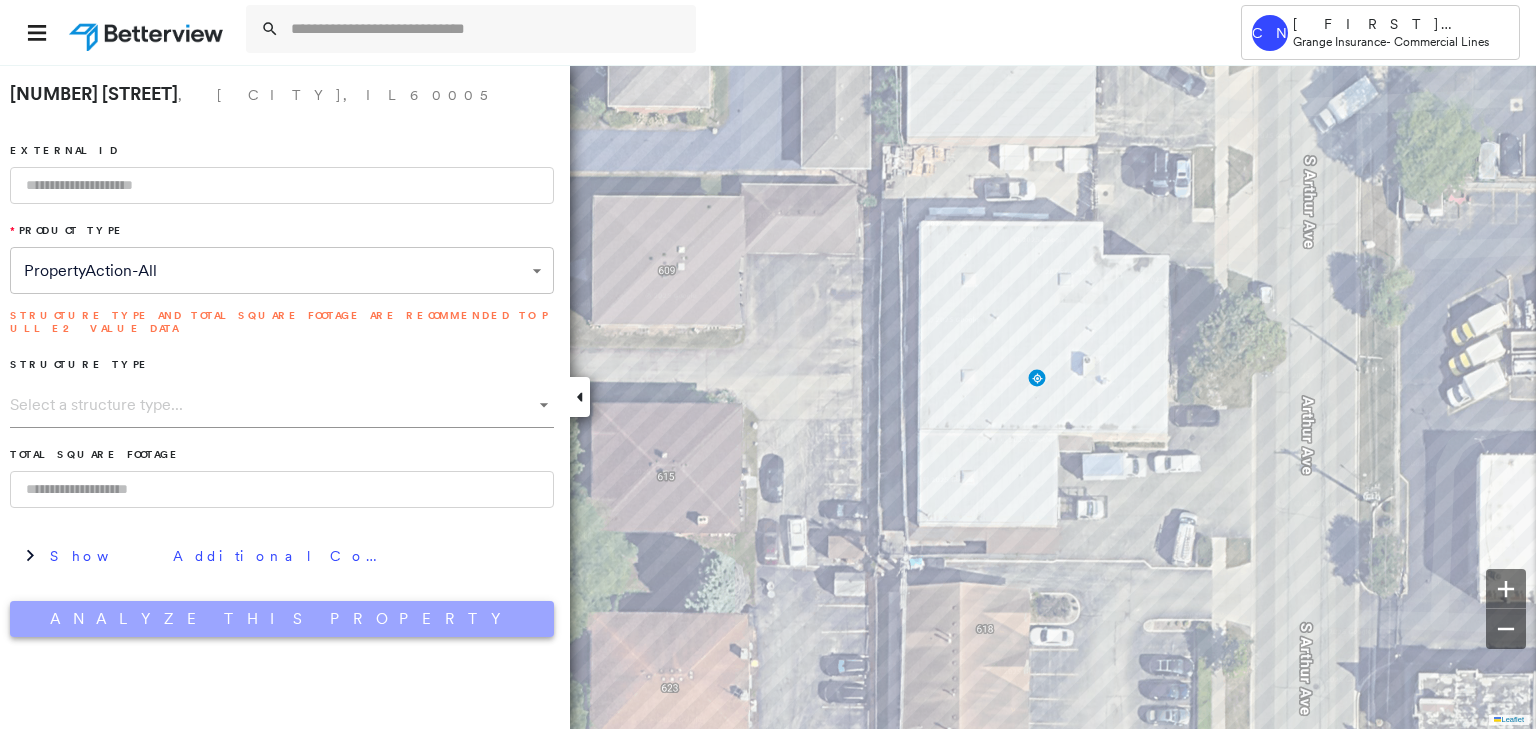 click on "Analyze This Property" at bounding box center [282, 619] 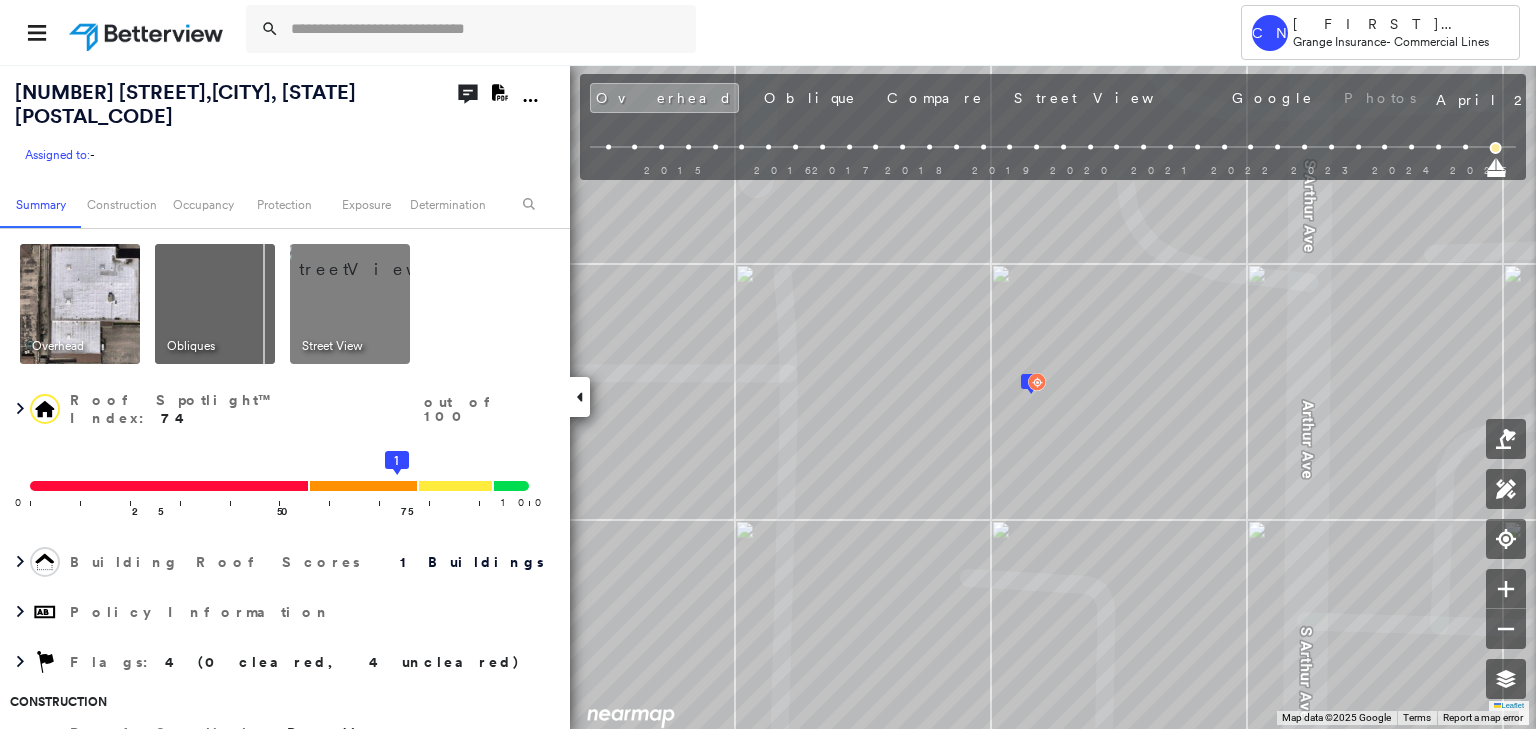 click on "Download PDF Report" 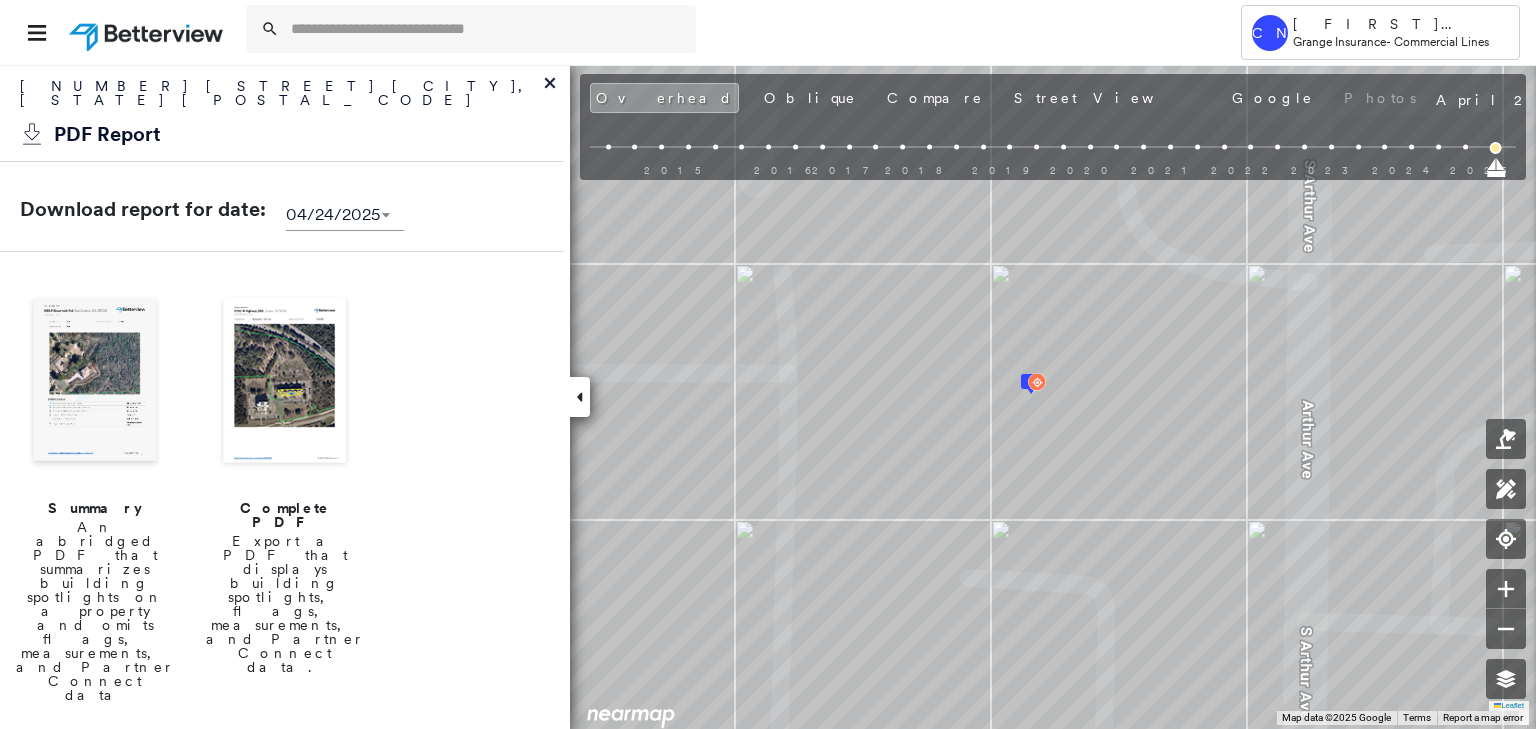 click at bounding box center (285, 382) 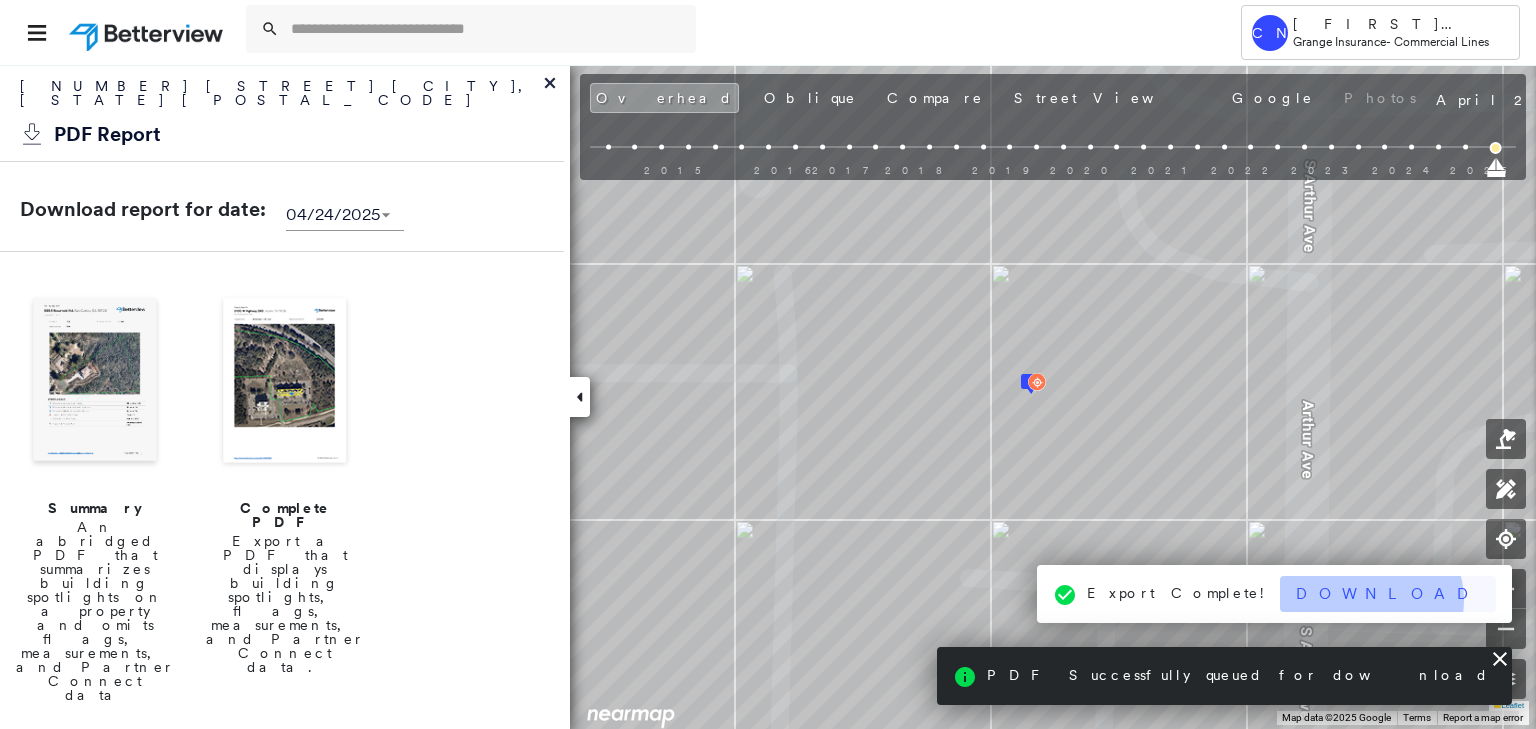 click on "Download" at bounding box center [1388, 594] 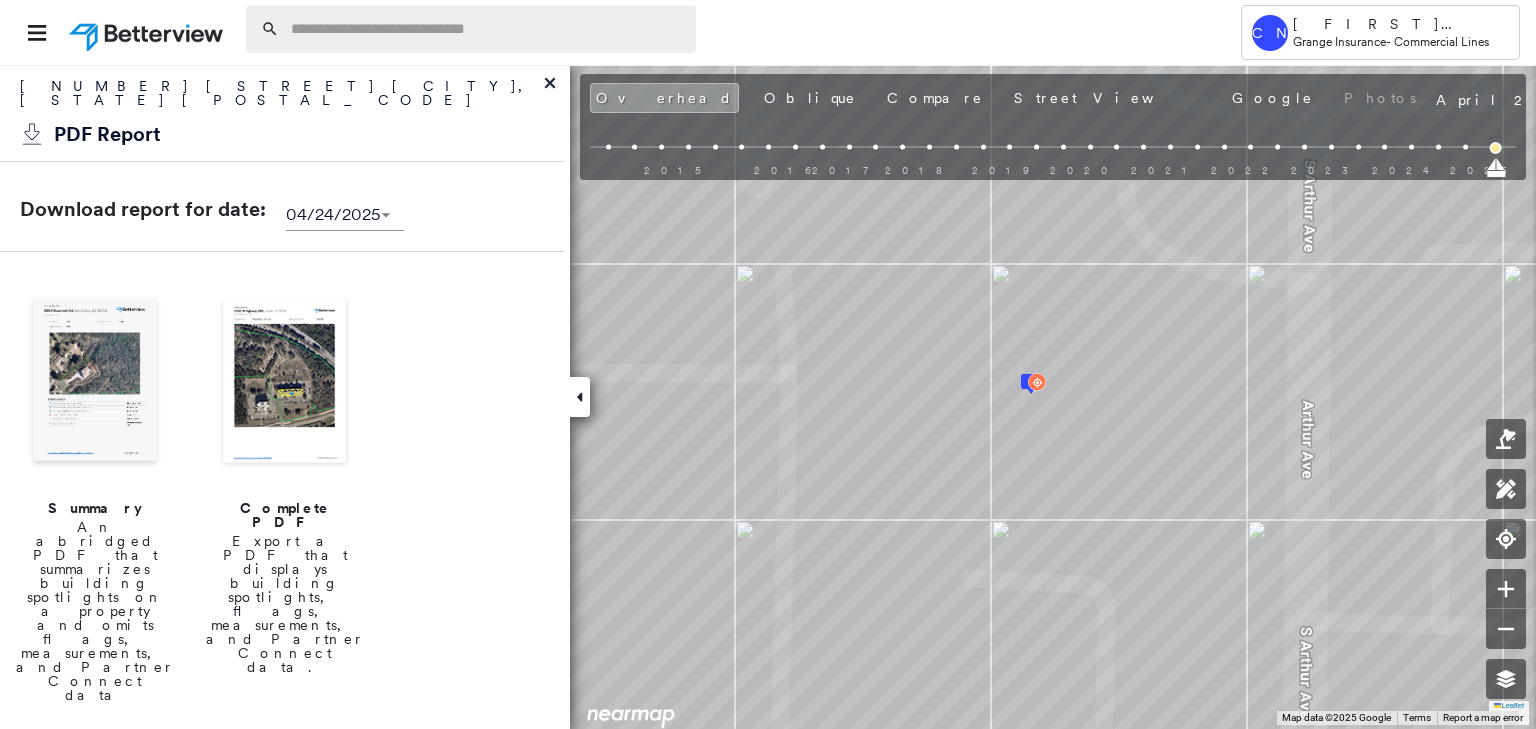 click at bounding box center [487, 29] 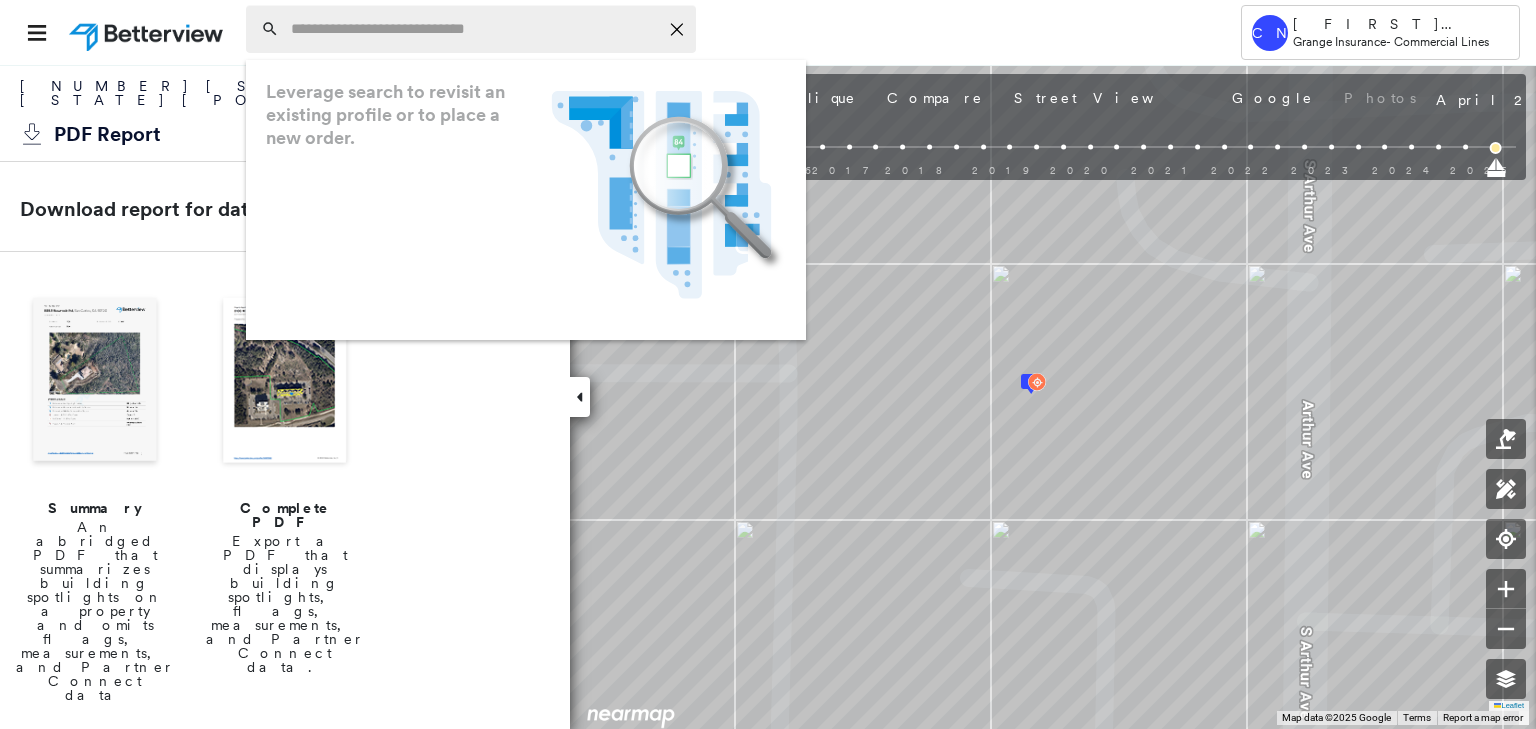 paste on "**********" 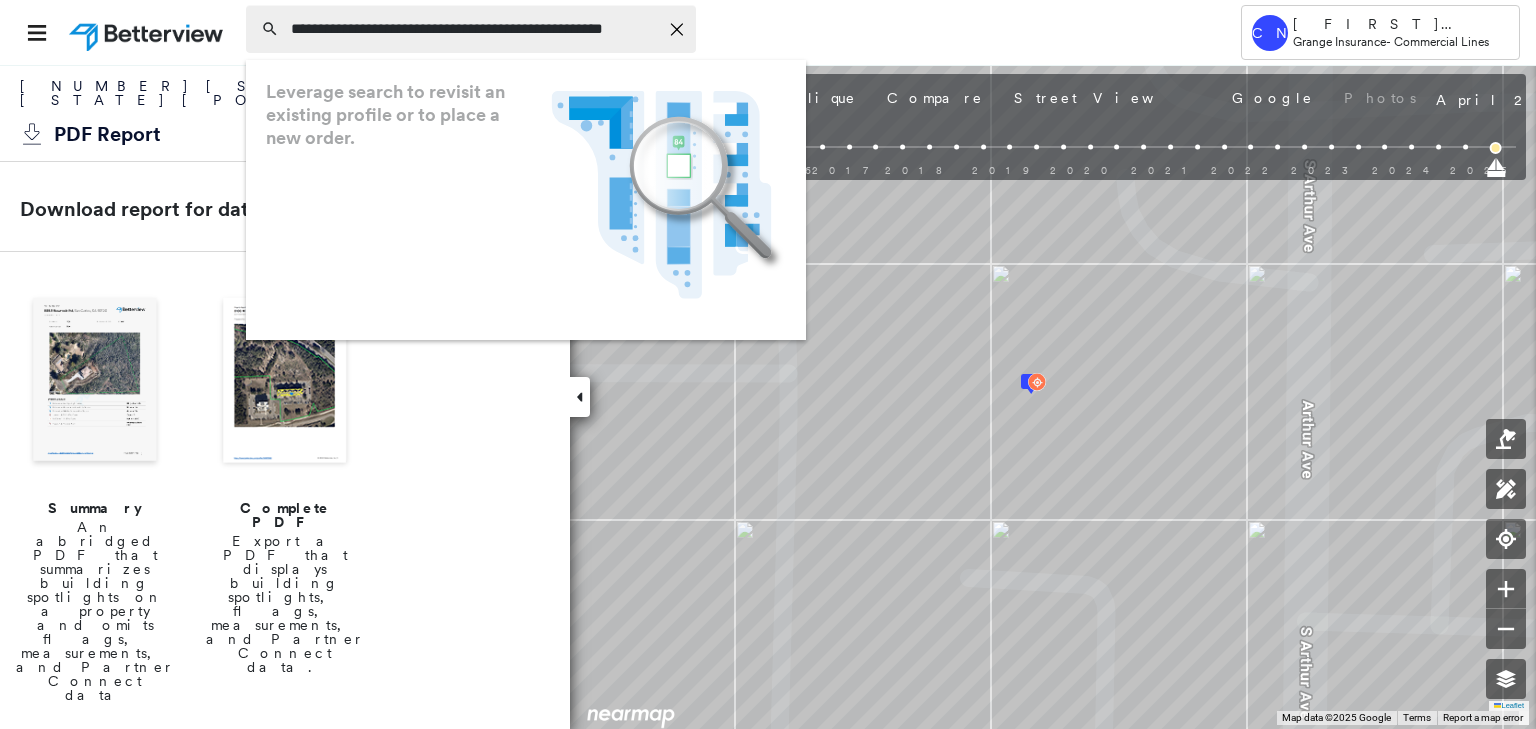 scroll, scrollTop: 0, scrollLeft: 9, axis: horizontal 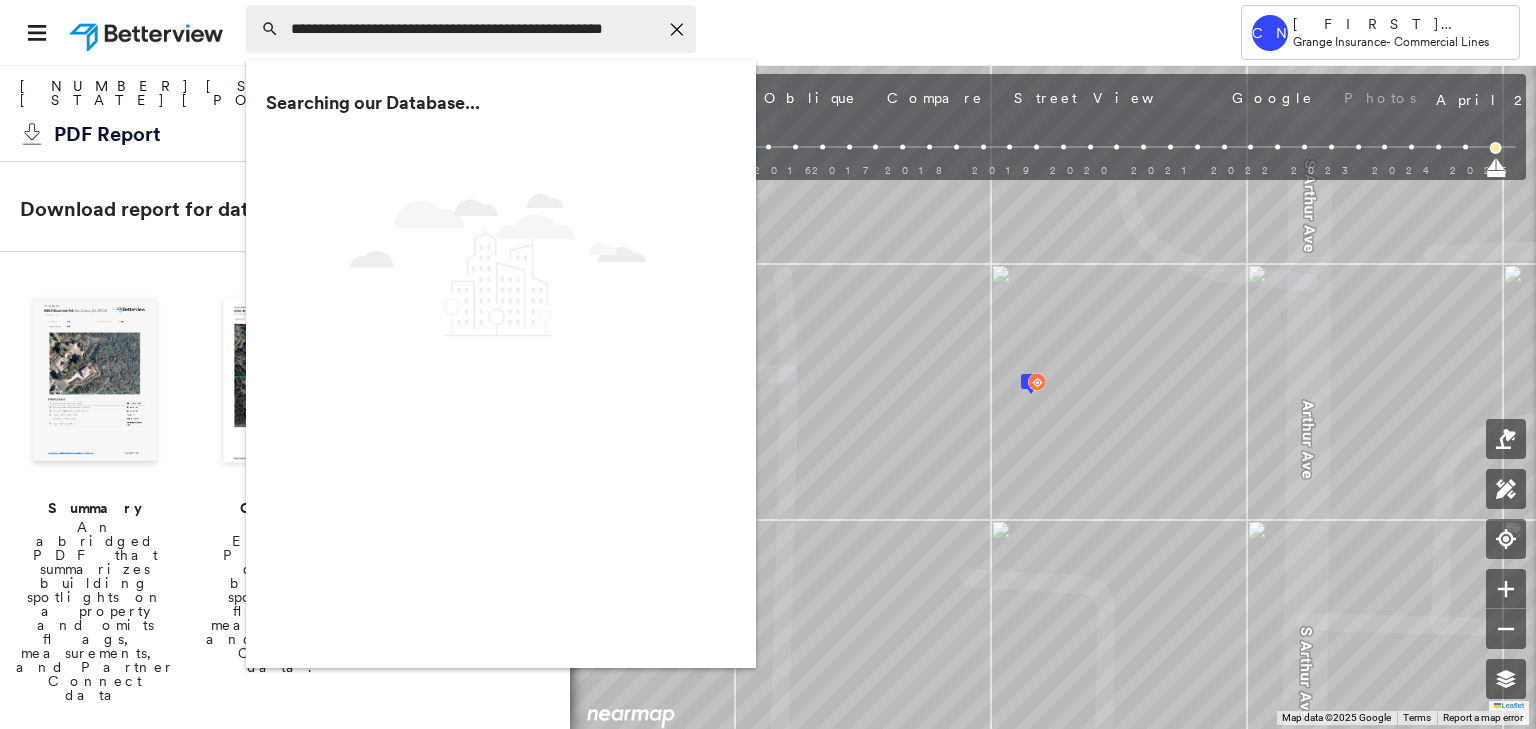 type on "**********" 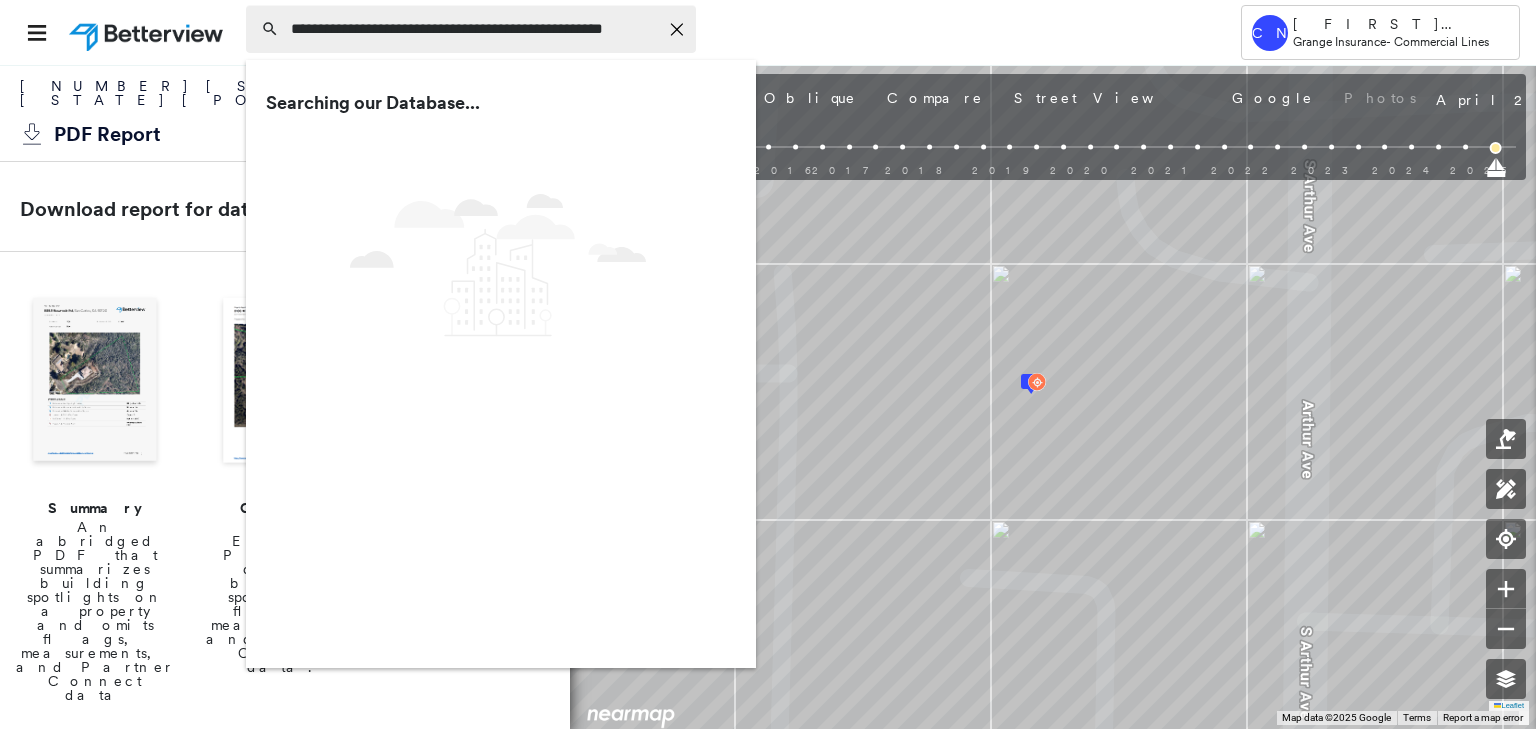 click on "**********" at bounding box center [471, 29] 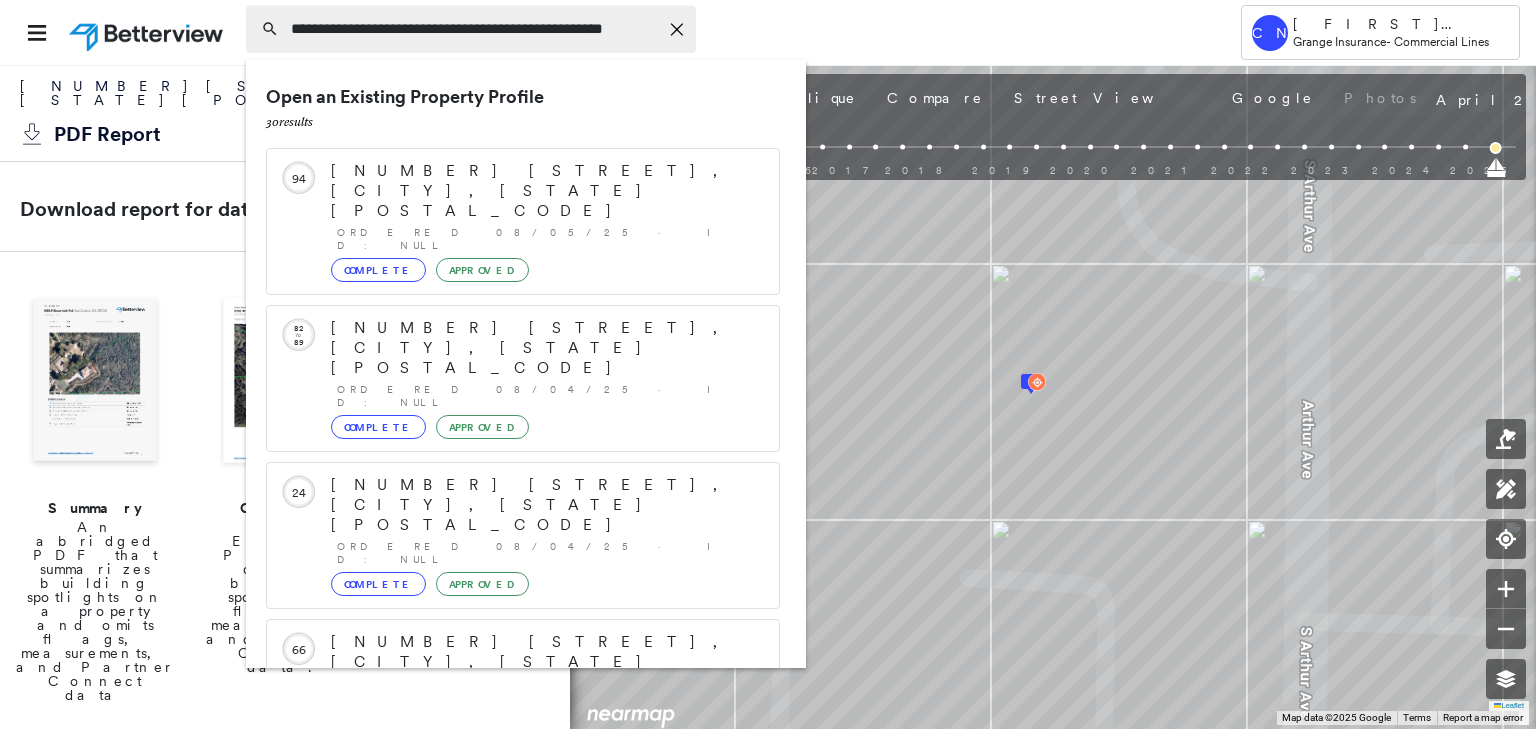 click 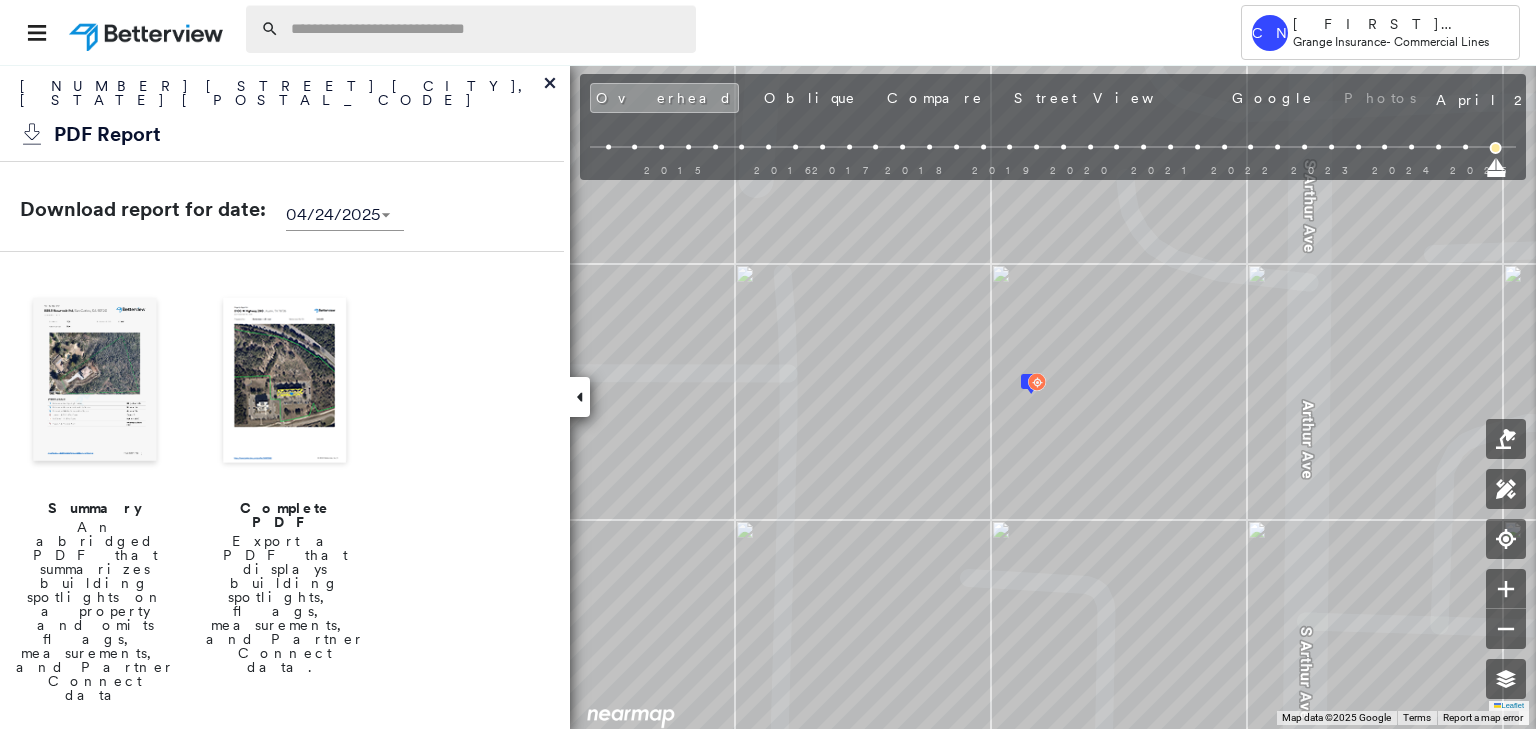 click at bounding box center (487, 29) 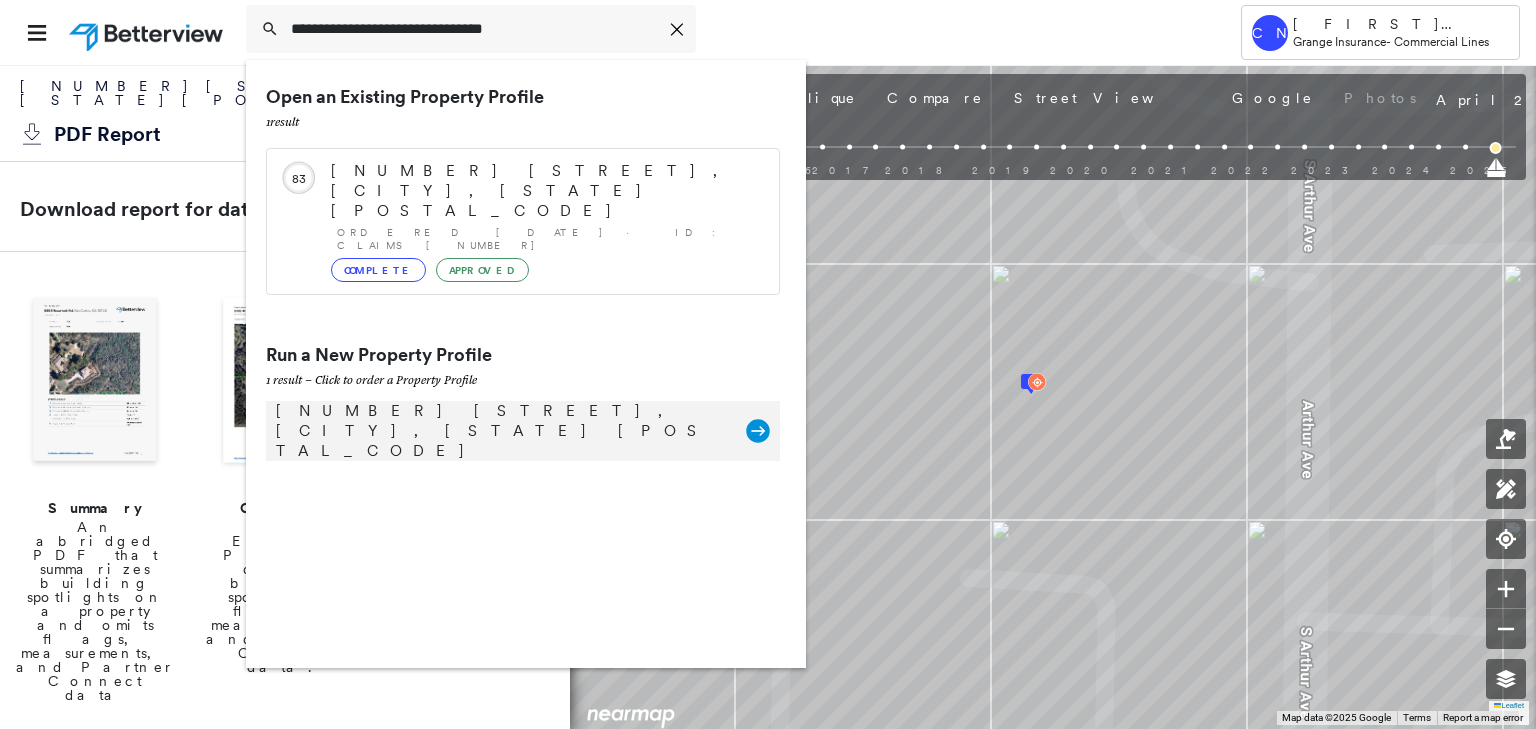 type on "**********" 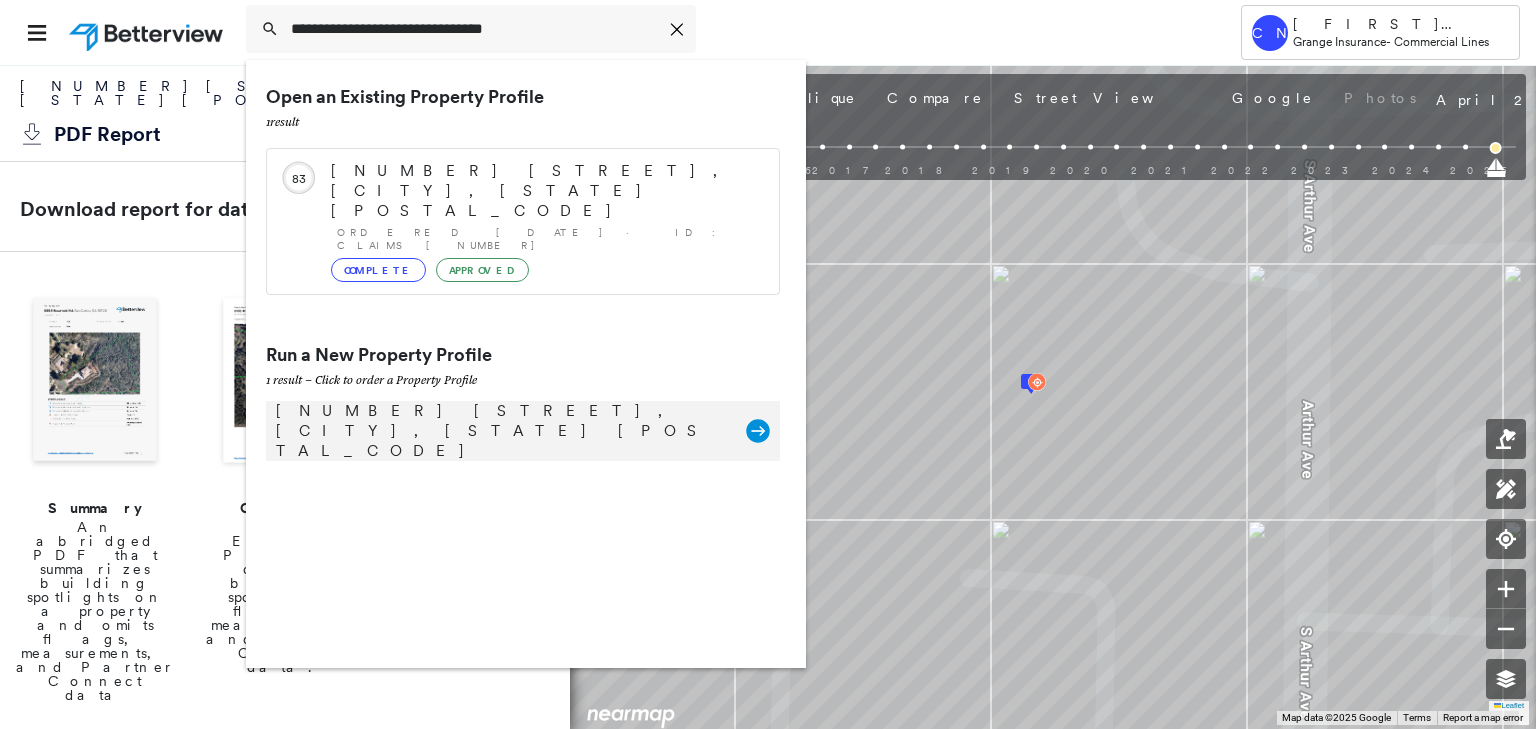 click on "3714 Oakton St, Skokie, IL 60076 Group Created with Sketch." at bounding box center (523, 431) 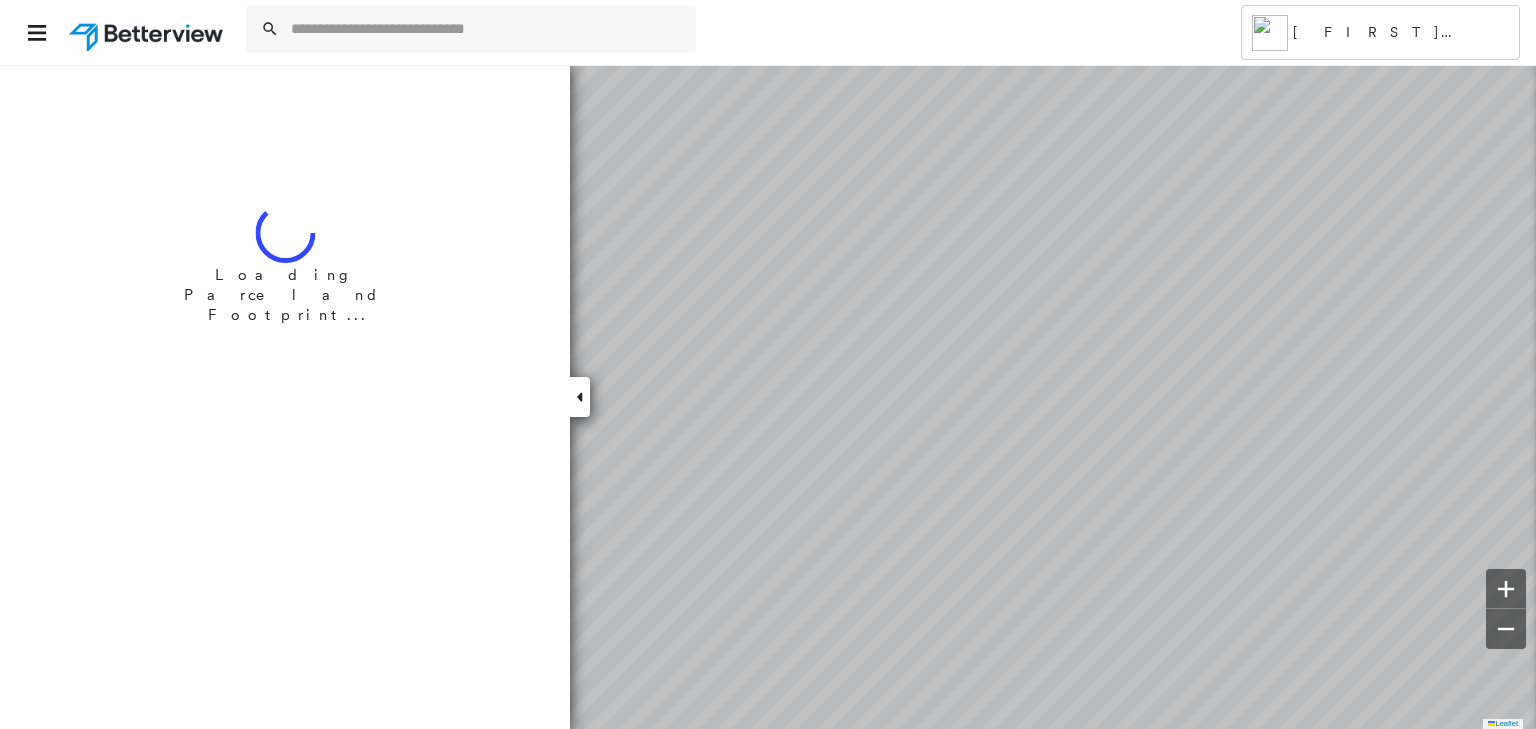 scroll, scrollTop: 0, scrollLeft: 0, axis: both 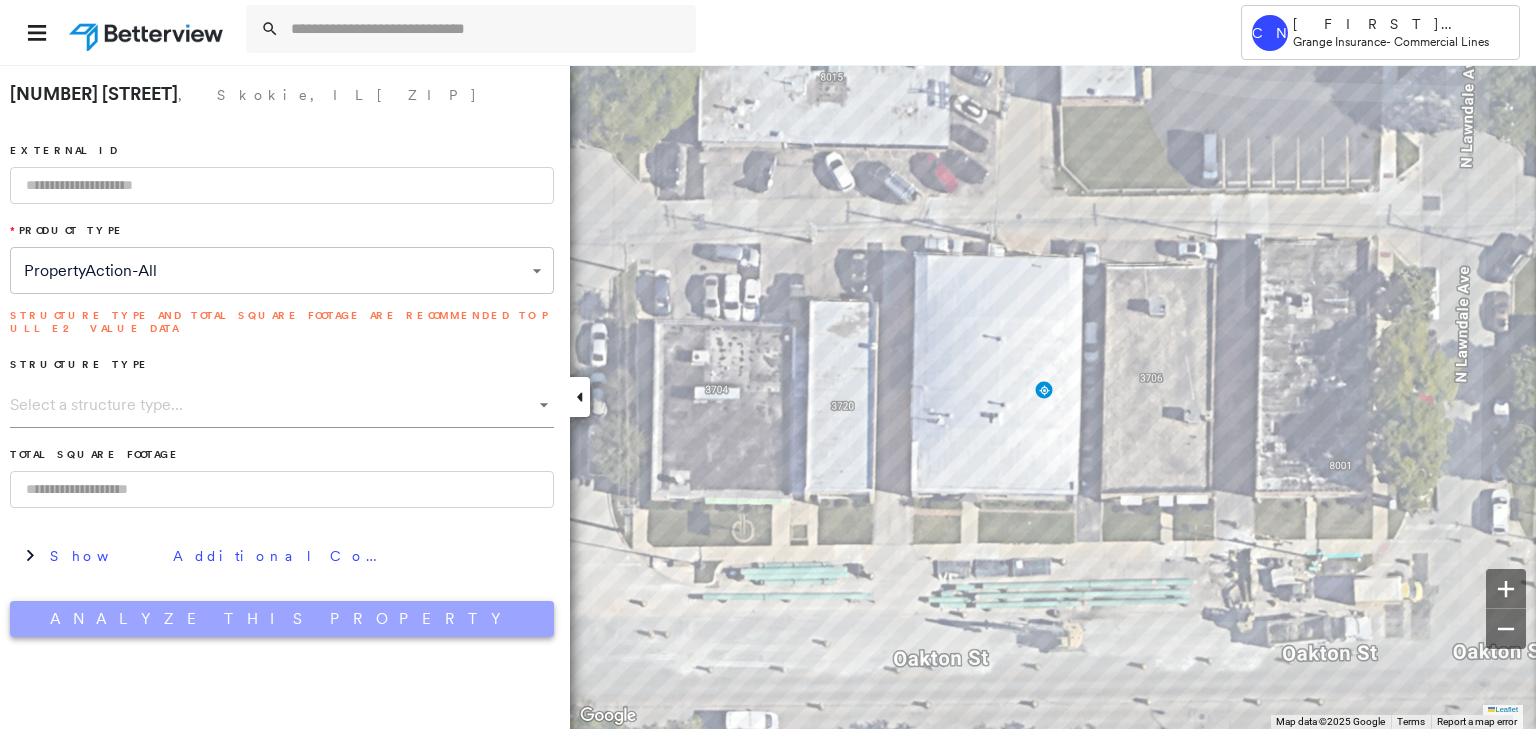 click on "Analyze This Property" at bounding box center [282, 619] 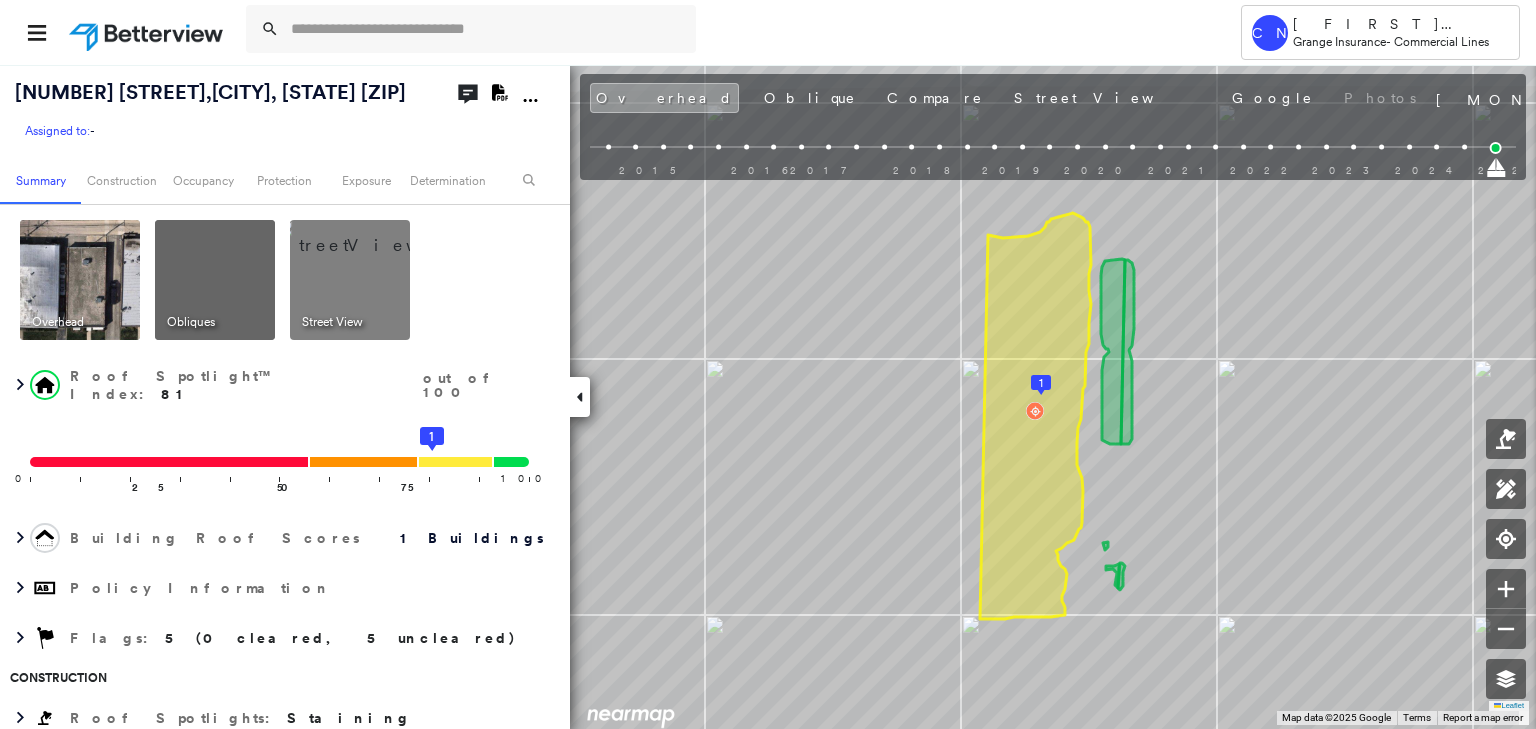 click on "Download PDF Report" 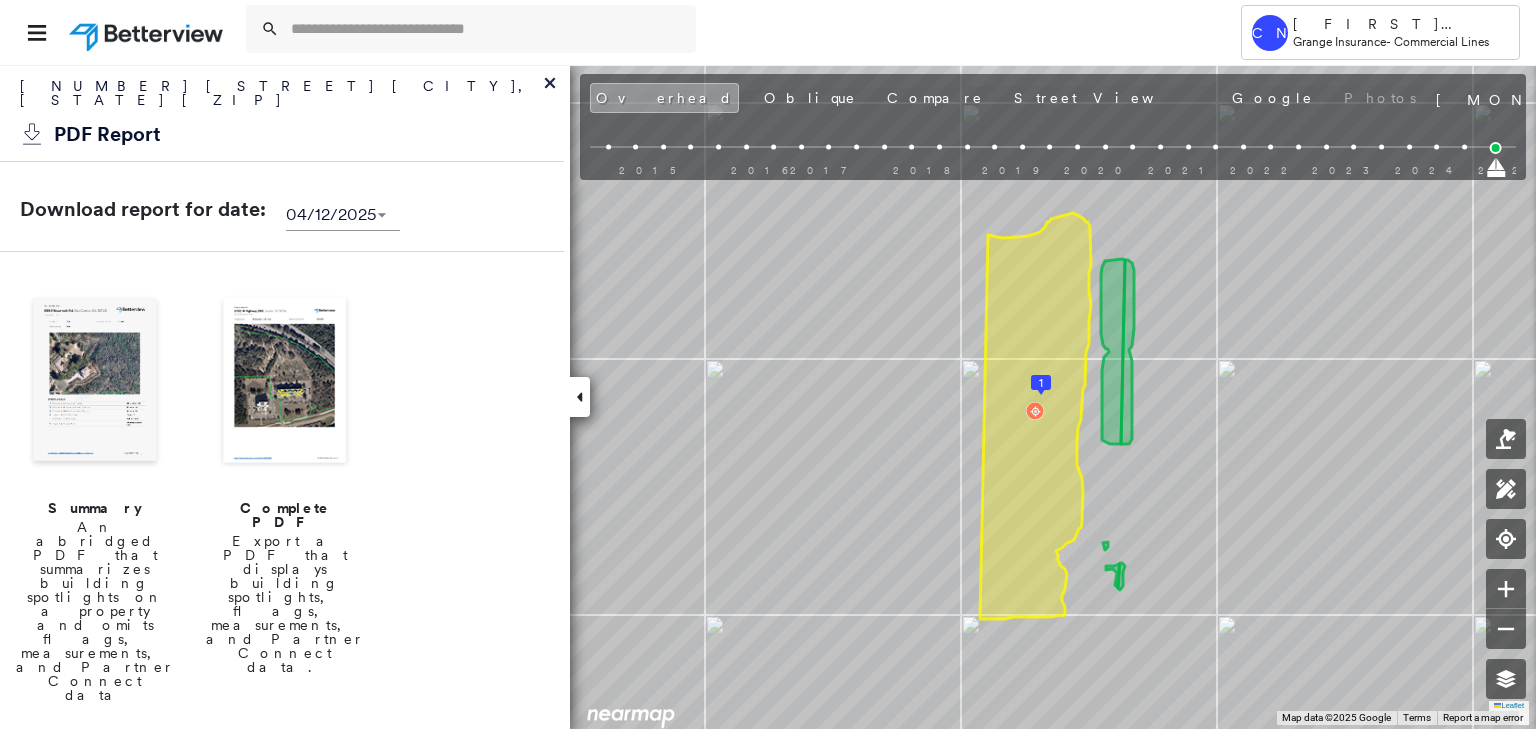 click at bounding box center (285, 382) 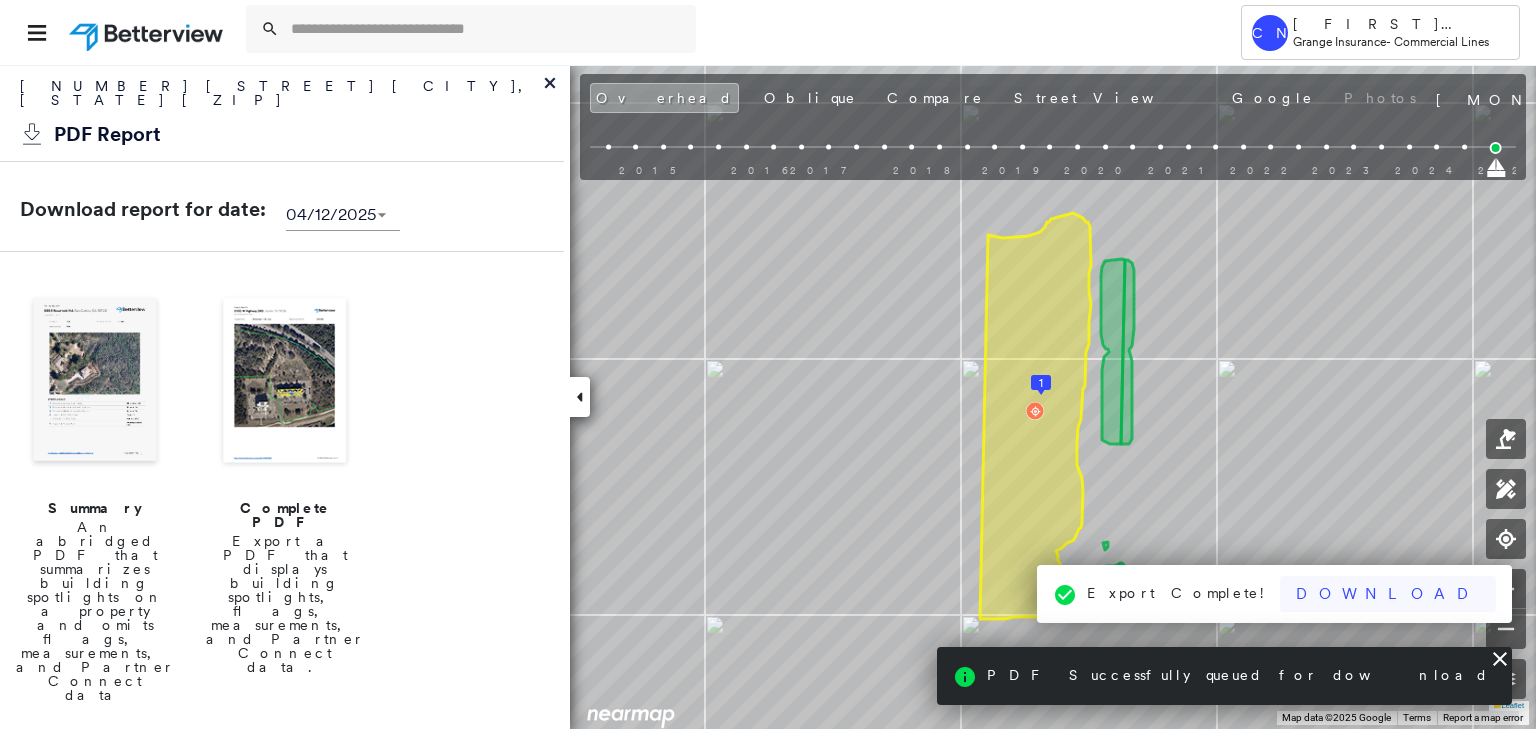 click on "Download" at bounding box center [1388, 594] 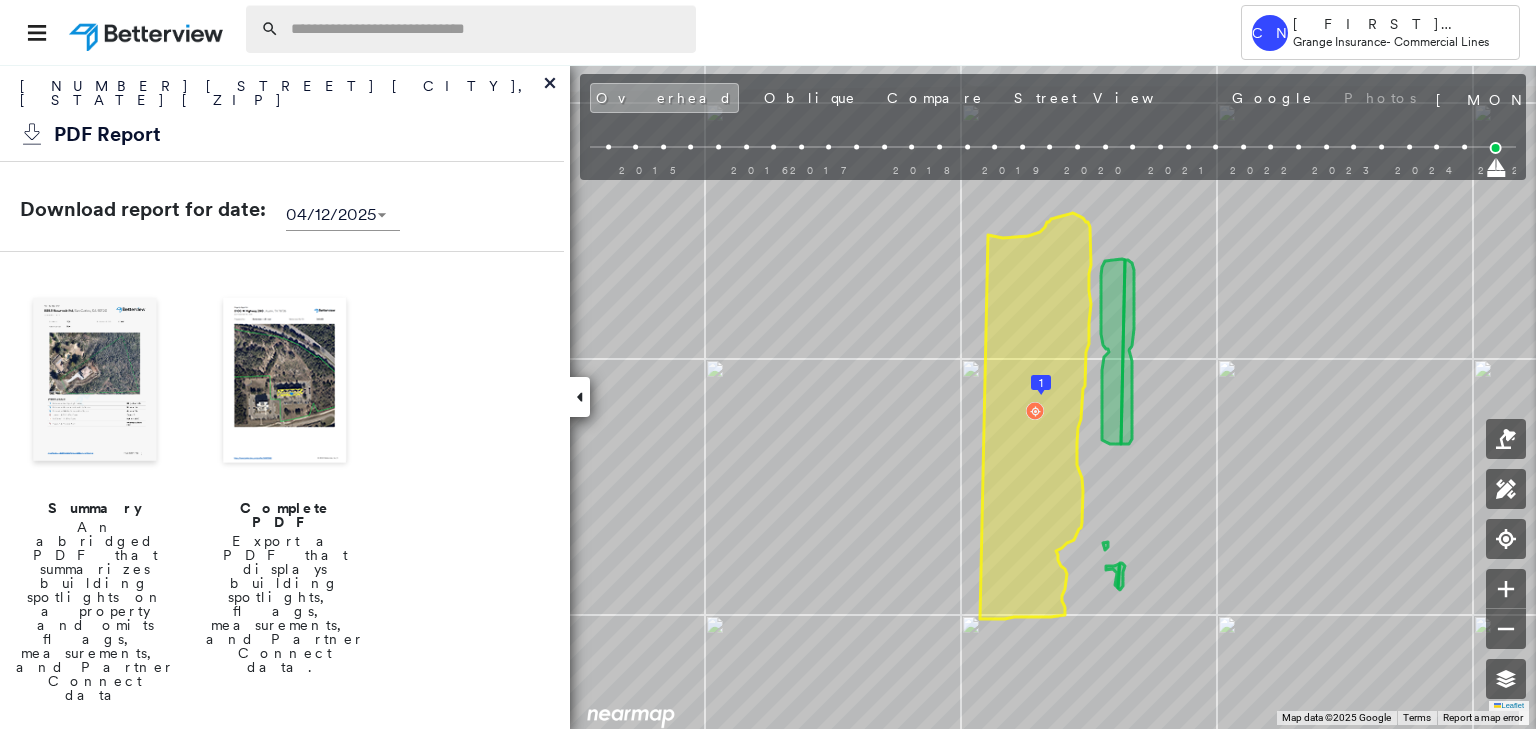 click at bounding box center [487, 29] 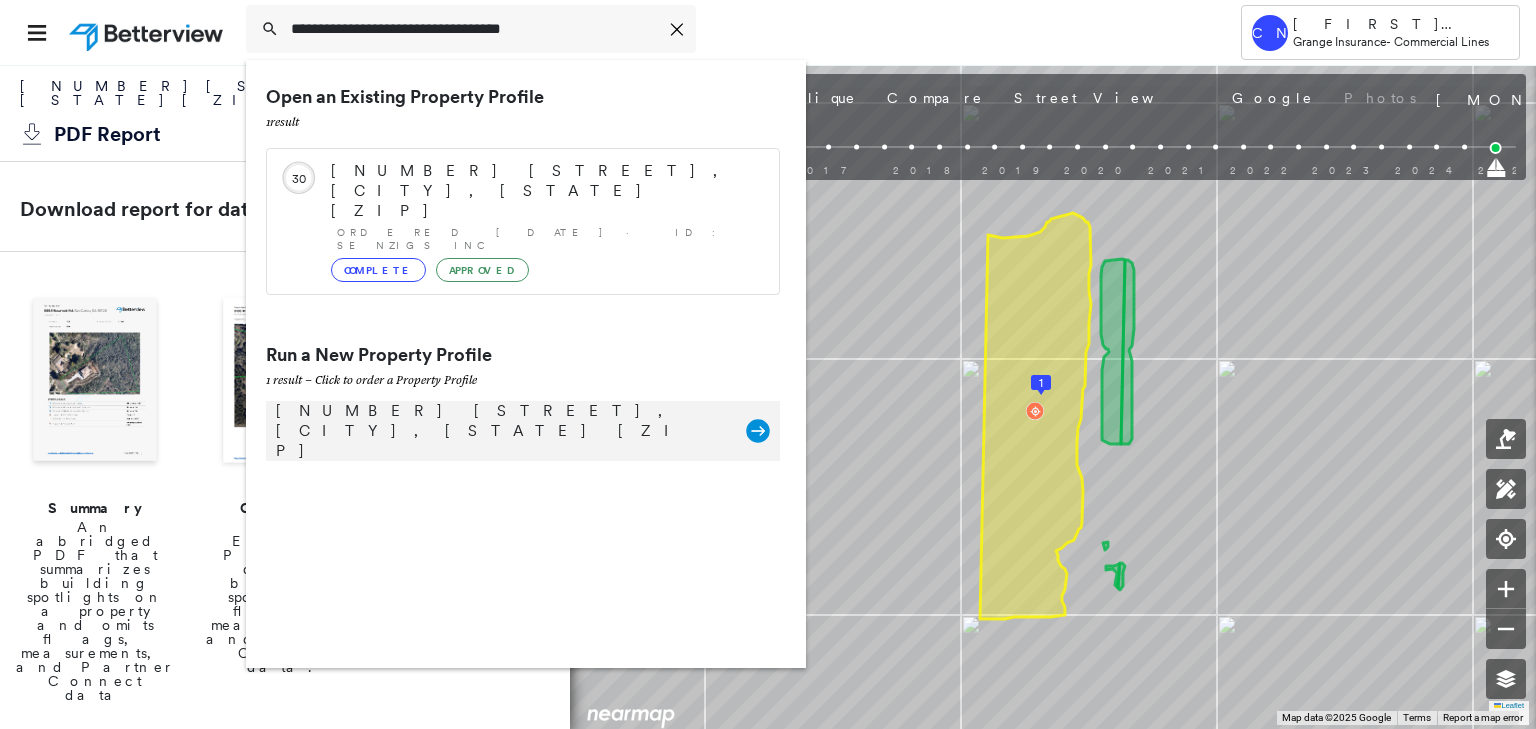 type on "**********" 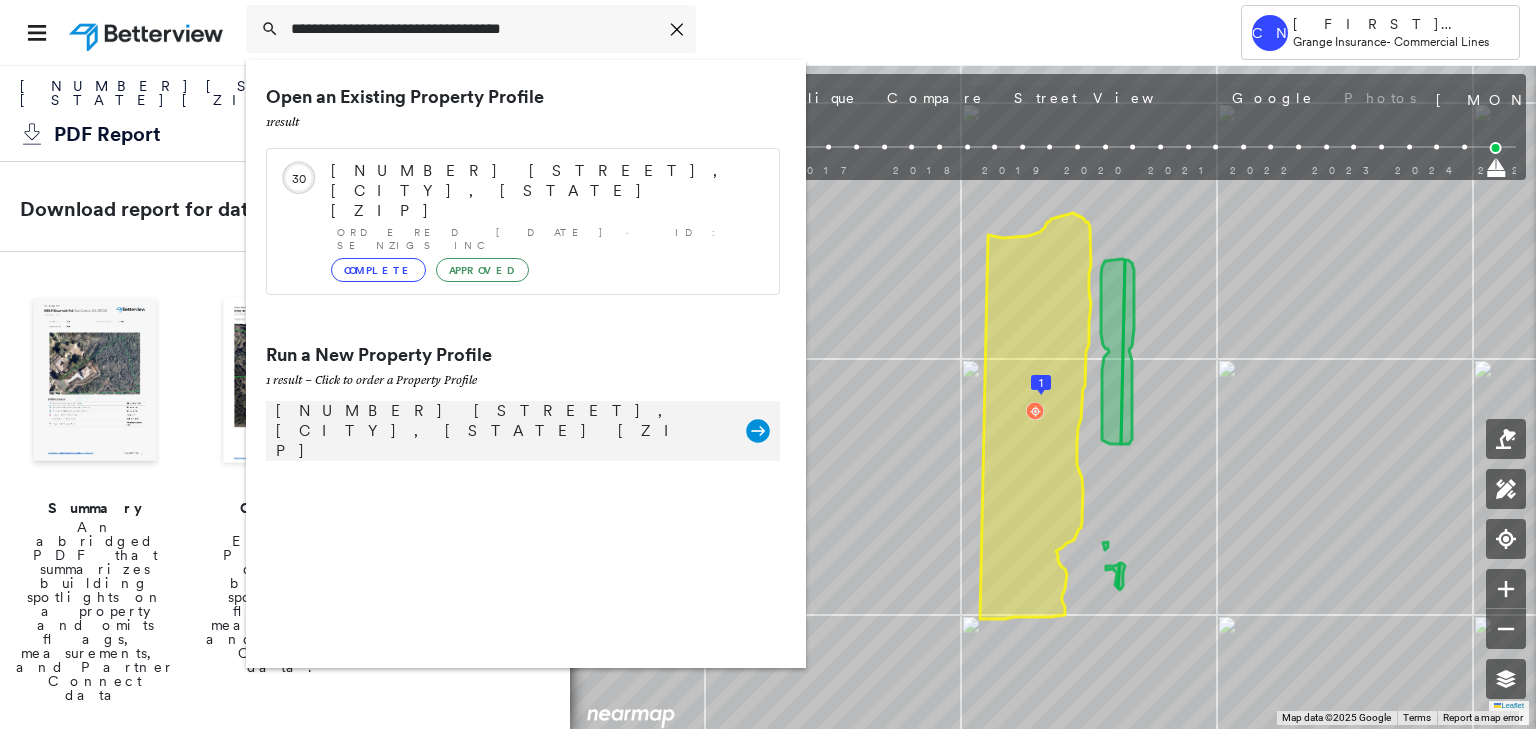 click on "[NUMBER] [STREET], [CITY], [STATE] [ZIP]" at bounding box center (501, 431) 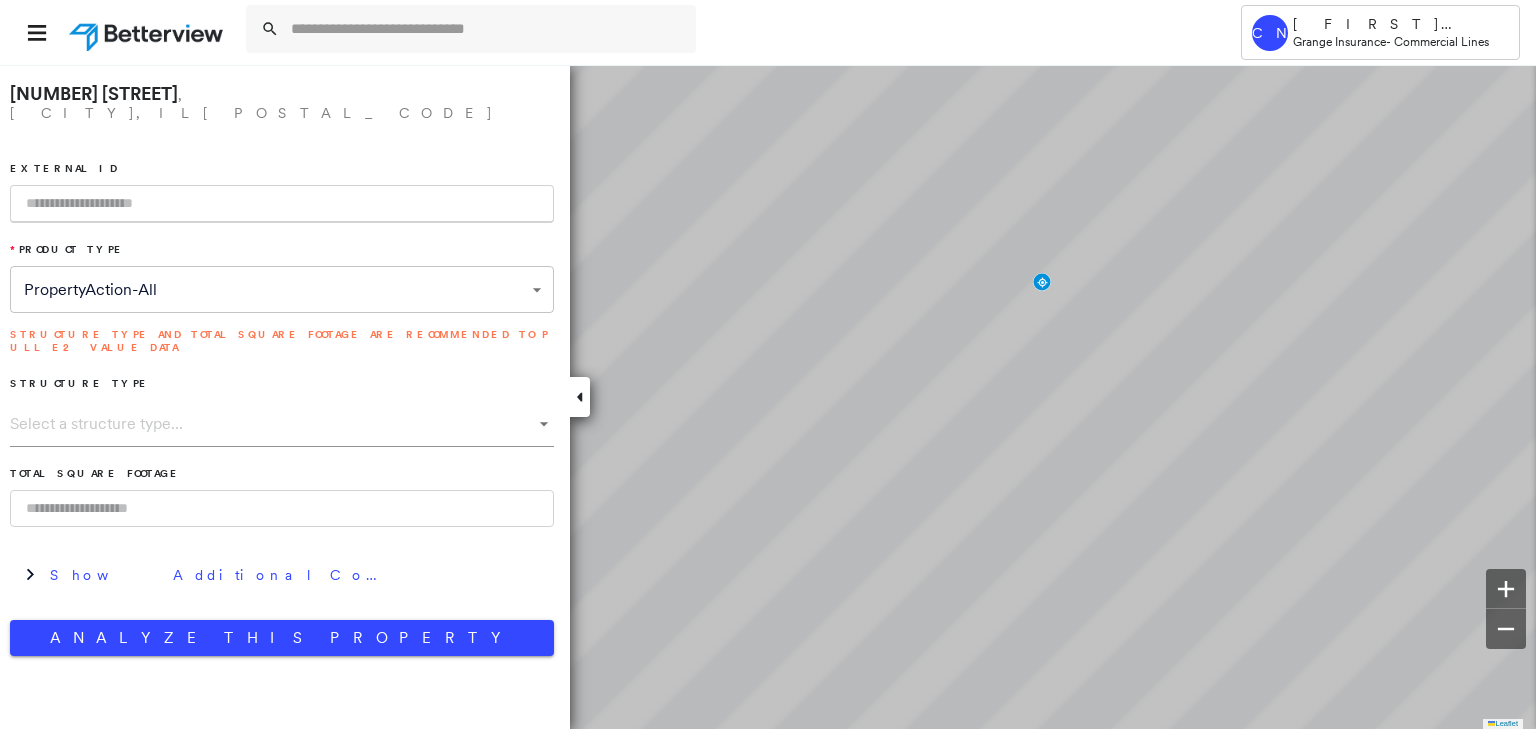 scroll, scrollTop: 0, scrollLeft: 0, axis: both 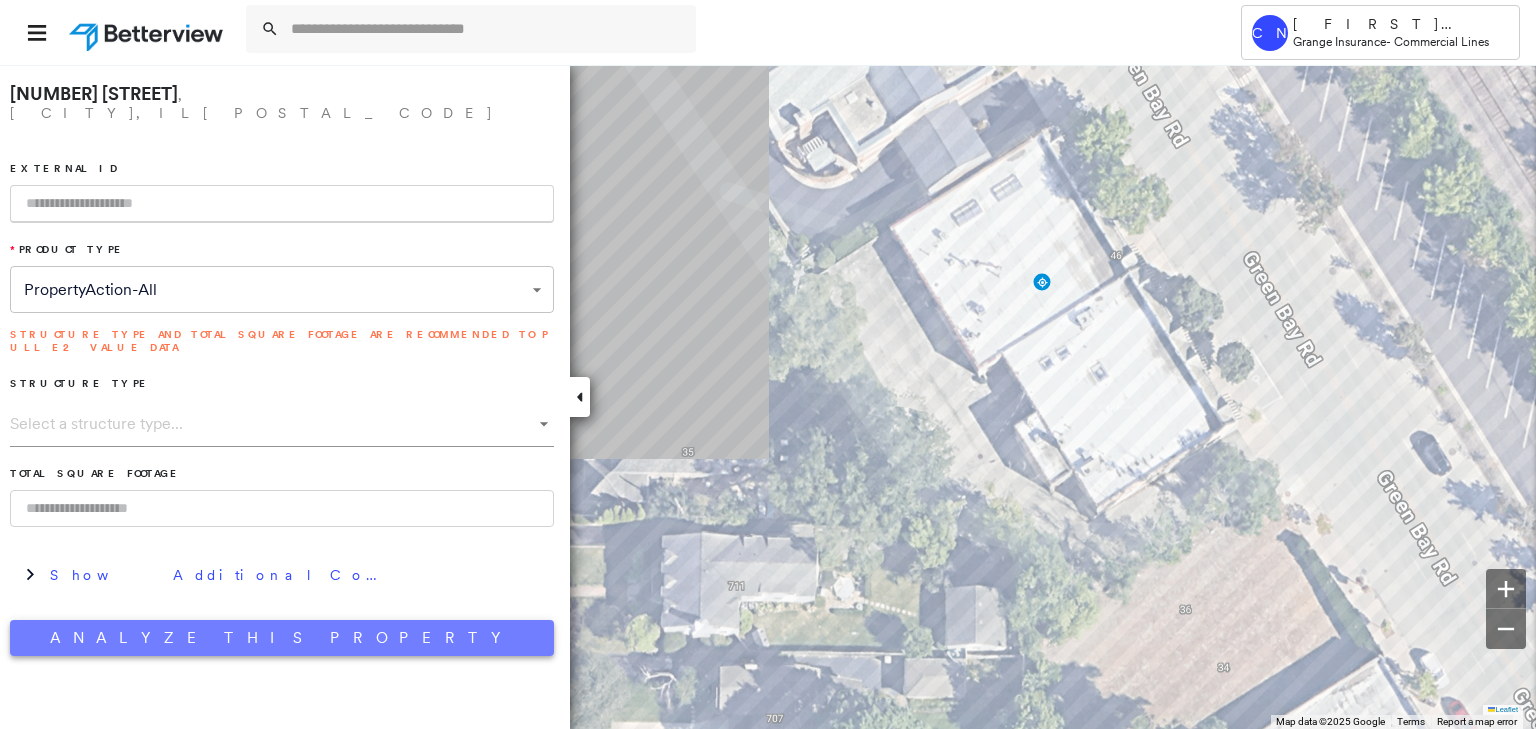 click on "Analyze This Property" at bounding box center (282, 638) 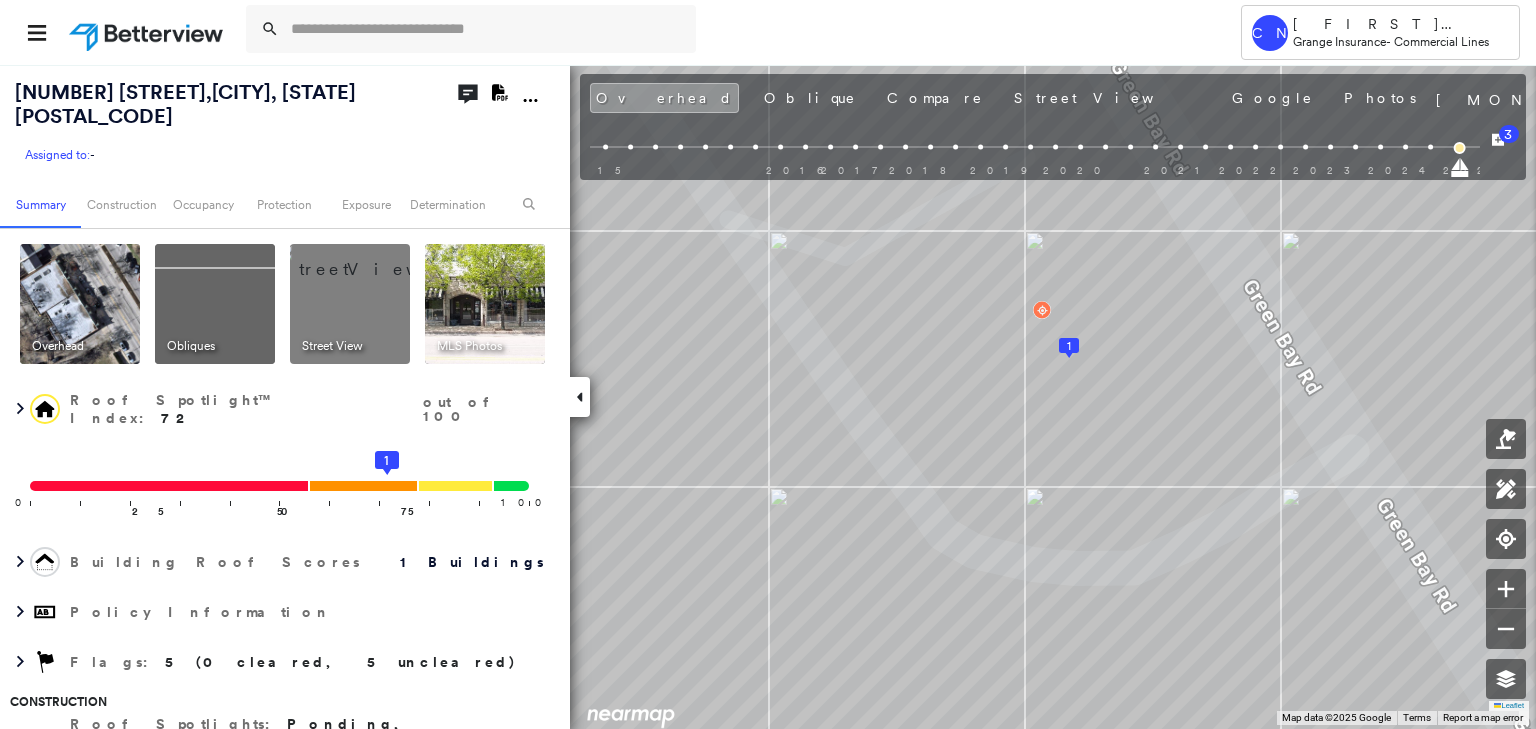 click on "Download PDF Report" 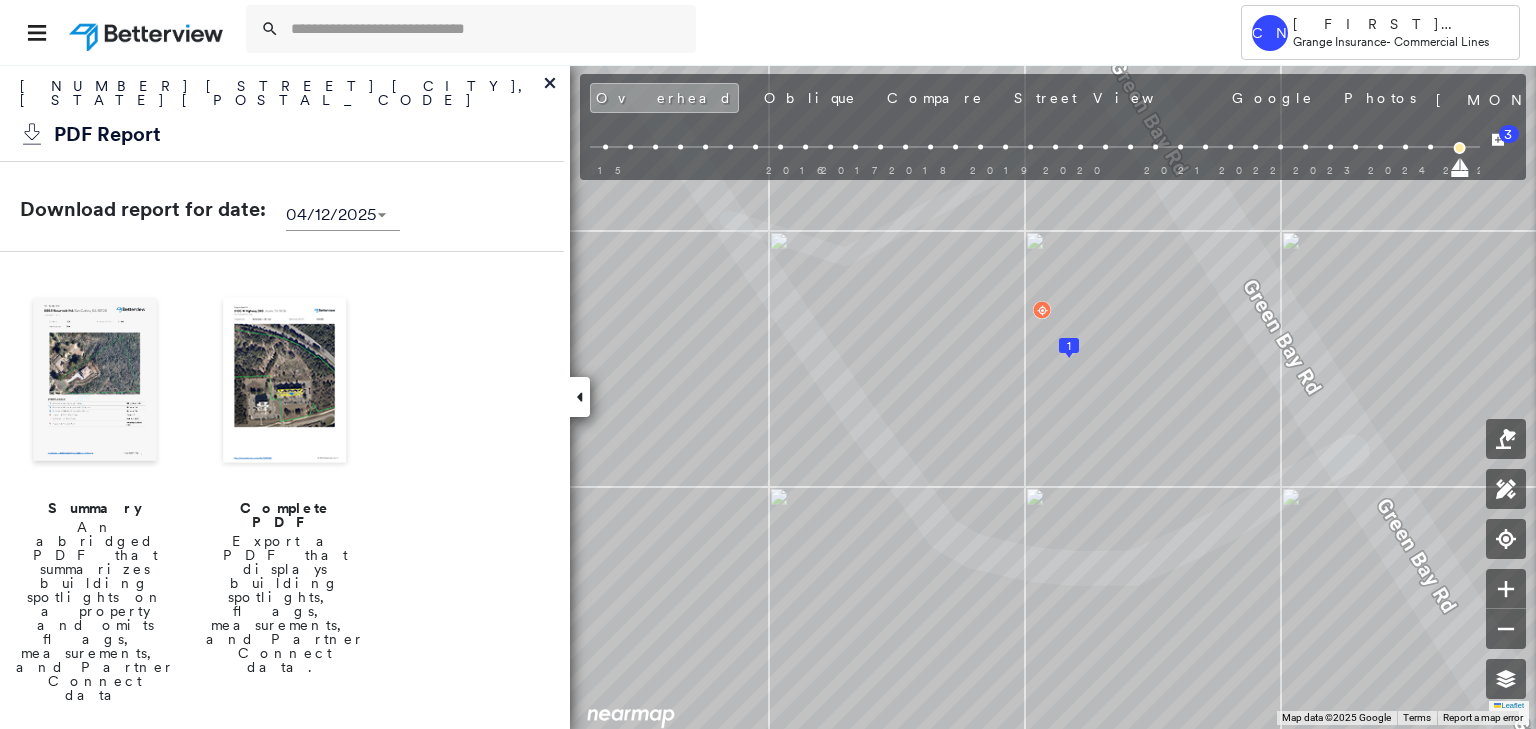click at bounding box center [285, 382] 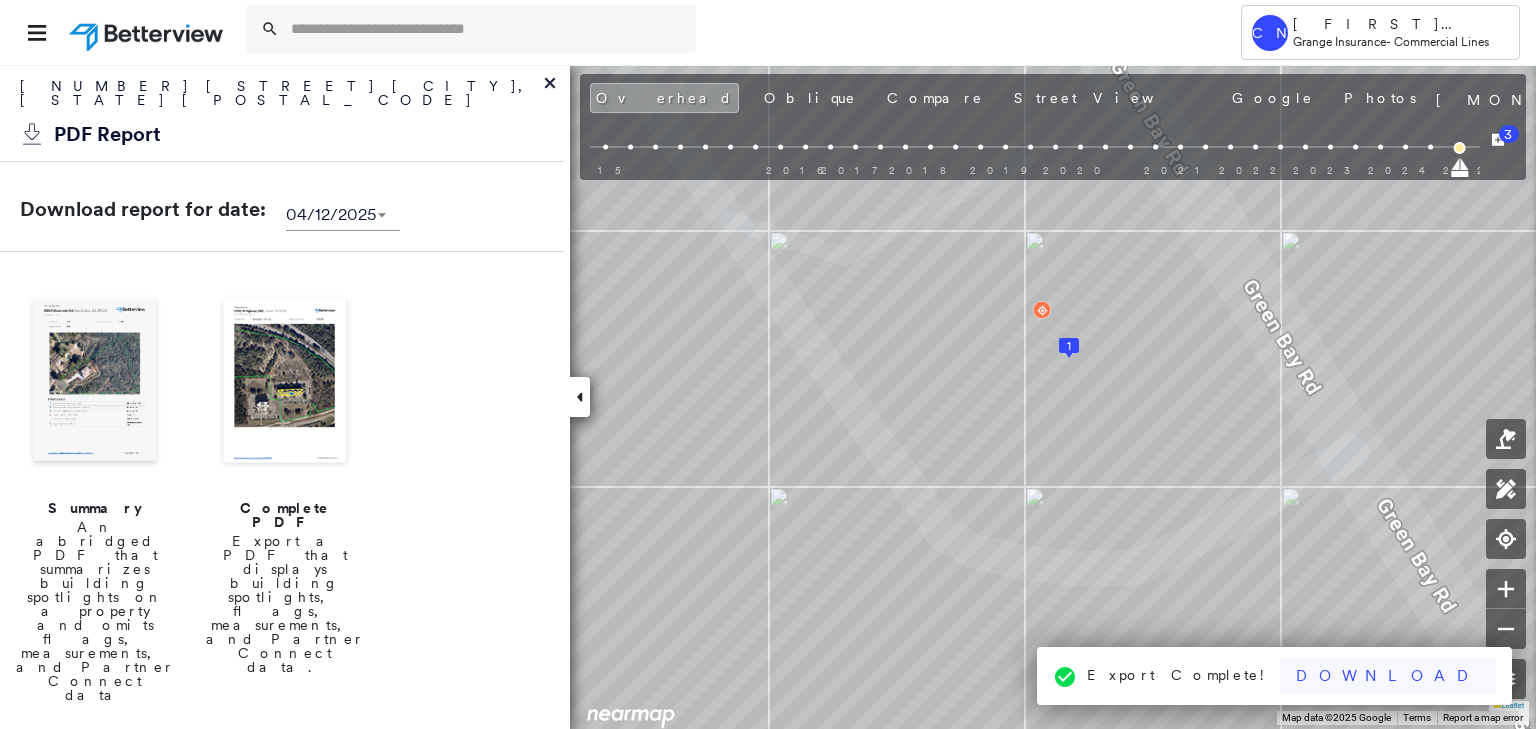 click on "Download" at bounding box center (1388, 676) 